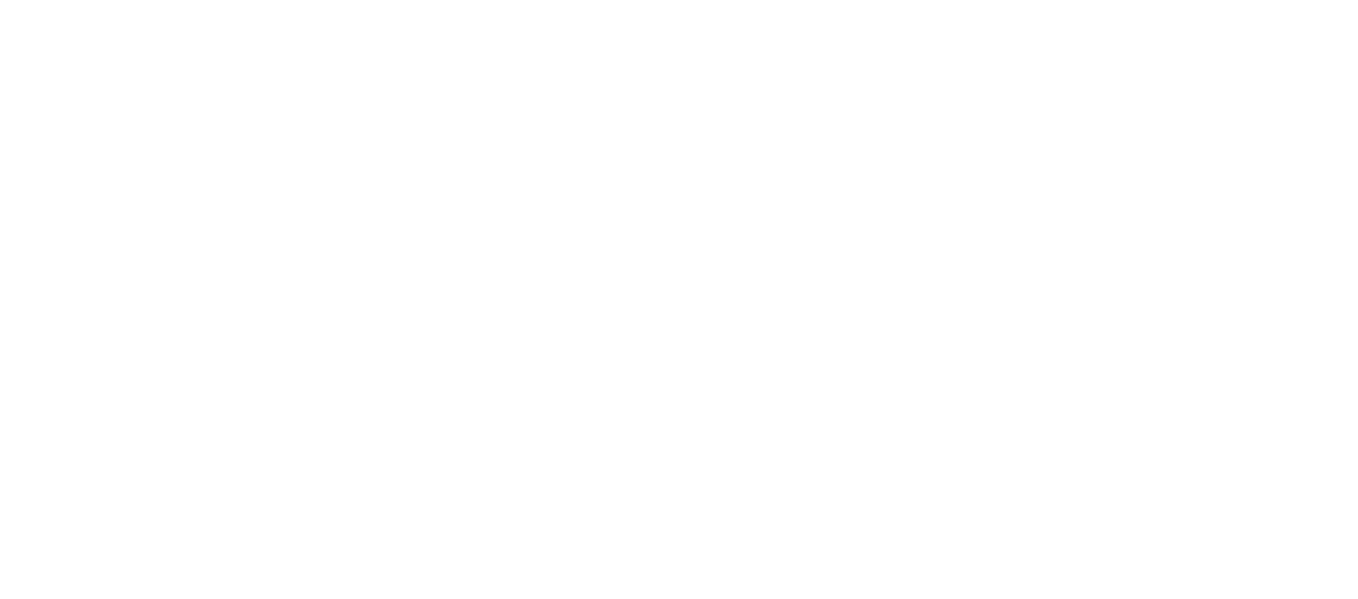 scroll, scrollTop: 0, scrollLeft: 0, axis: both 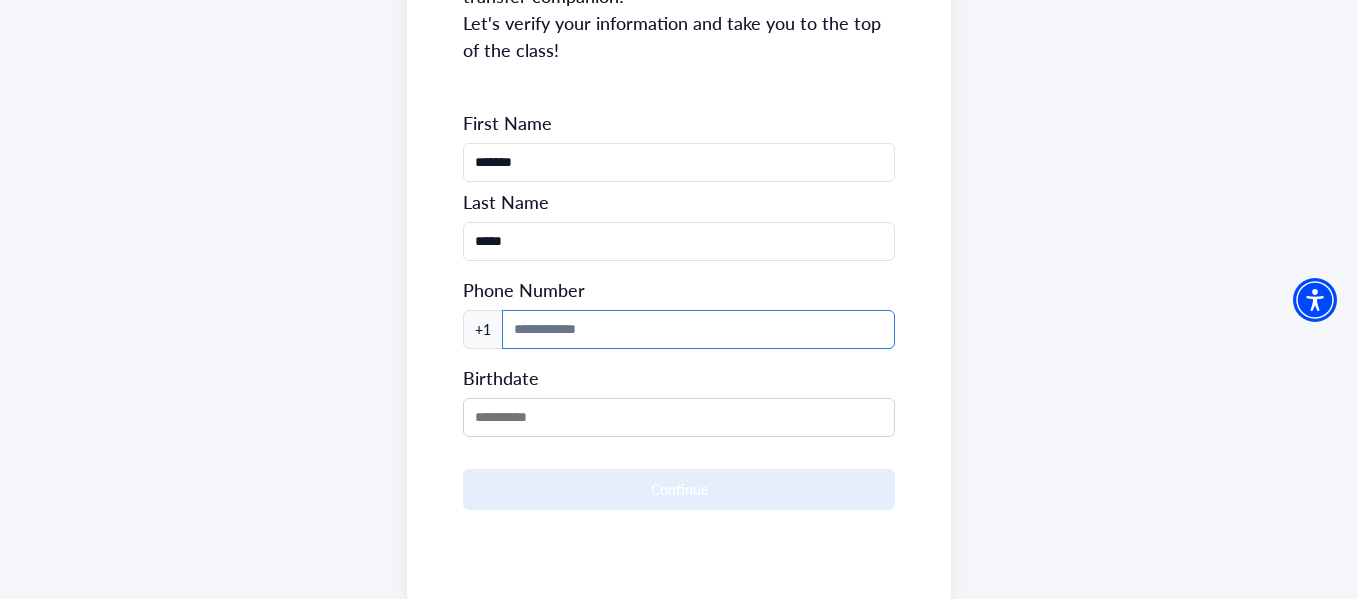 click at bounding box center [698, 329] 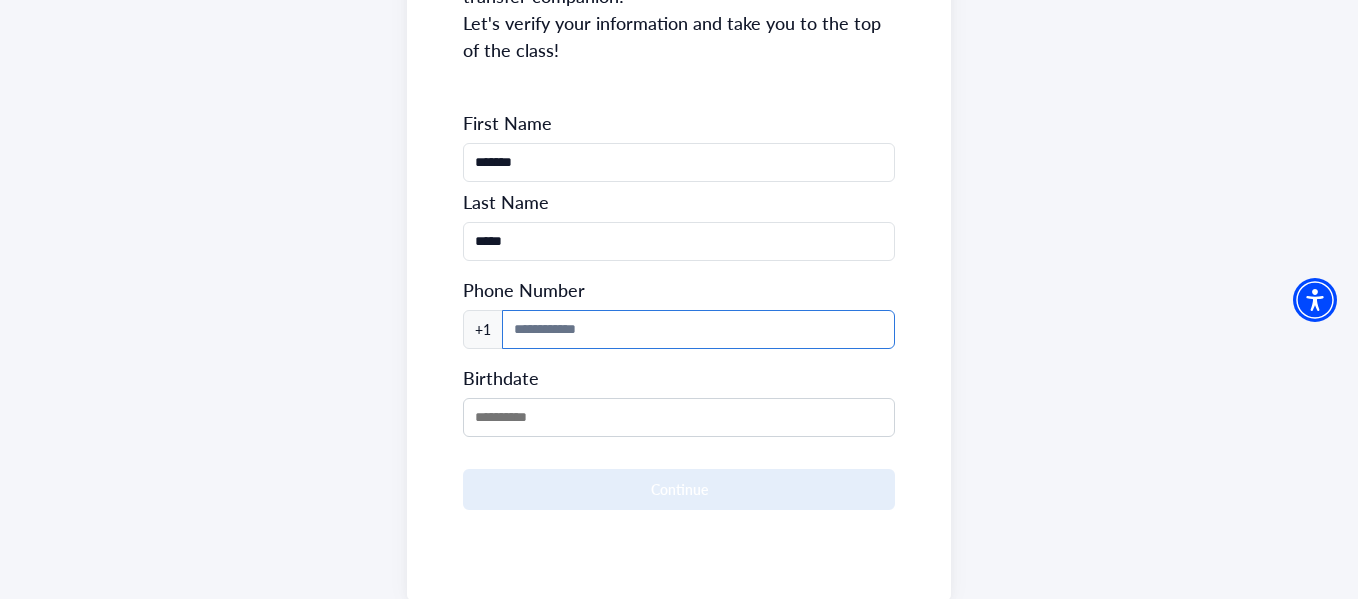 type on "**********" 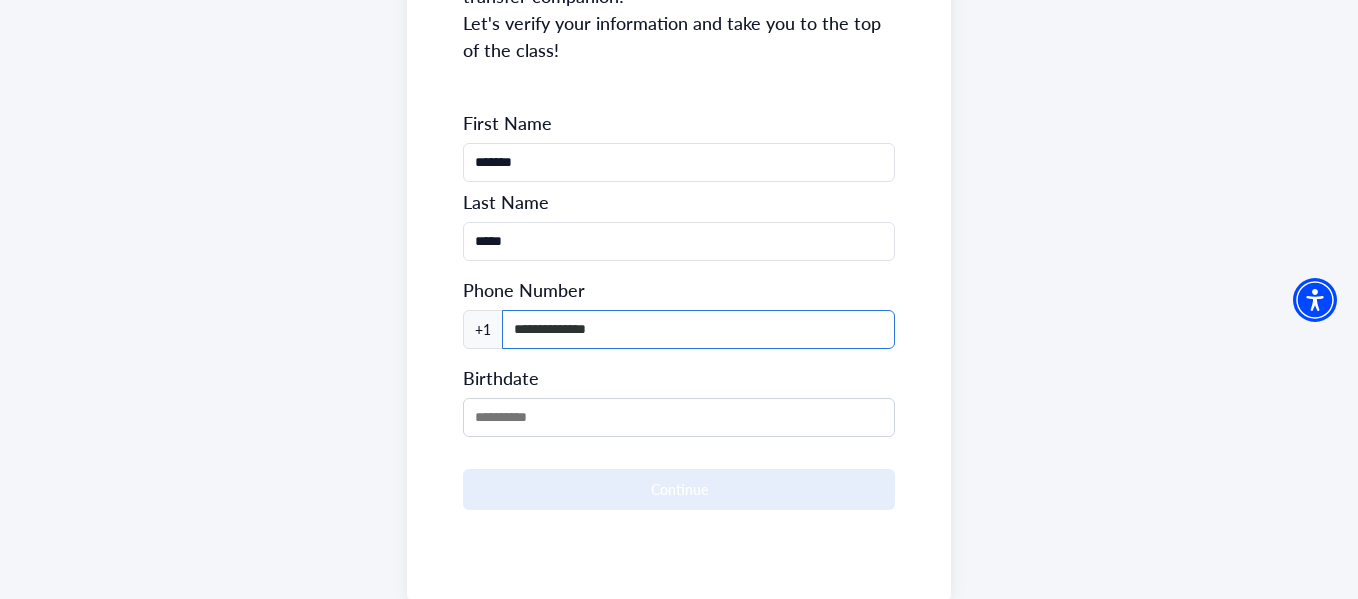 scroll, scrollTop: 382, scrollLeft: 0, axis: vertical 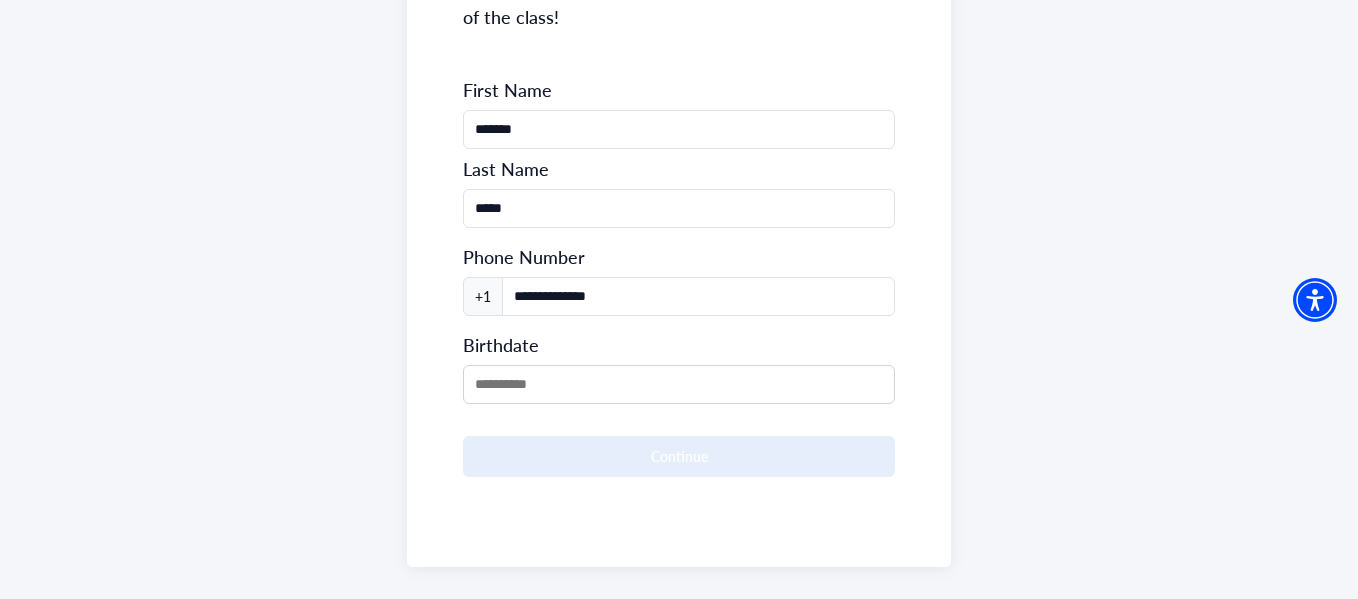 click at bounding box center (678, 384) 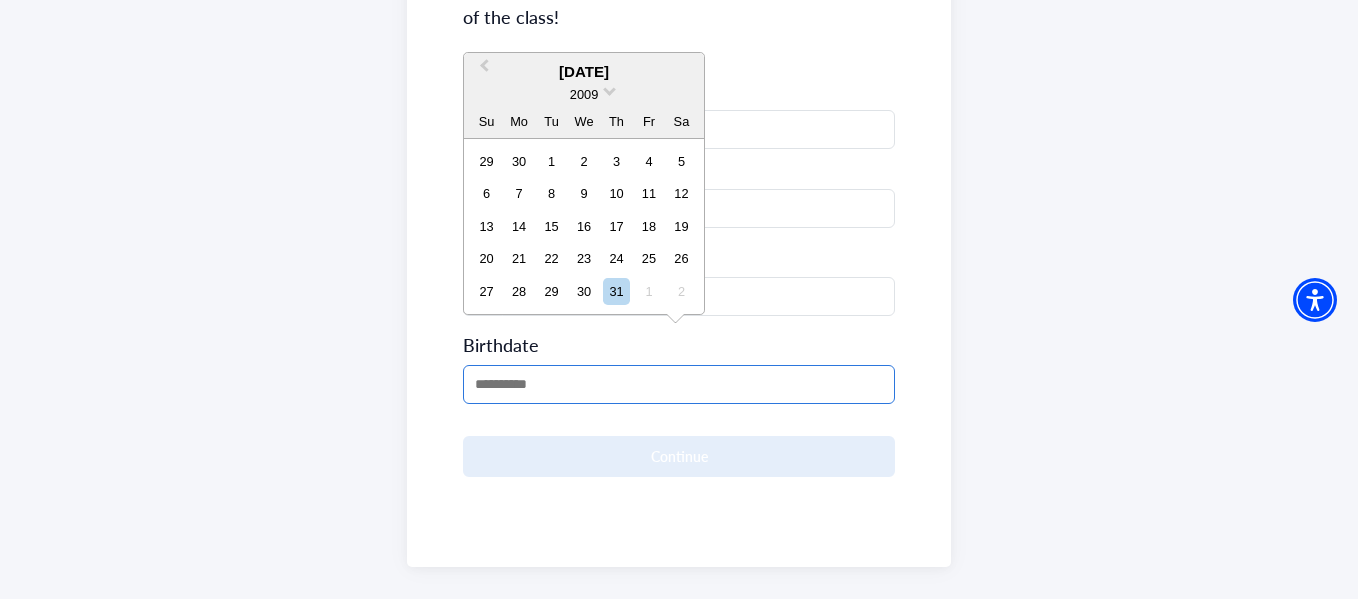 click at bounding box center (678, 384) 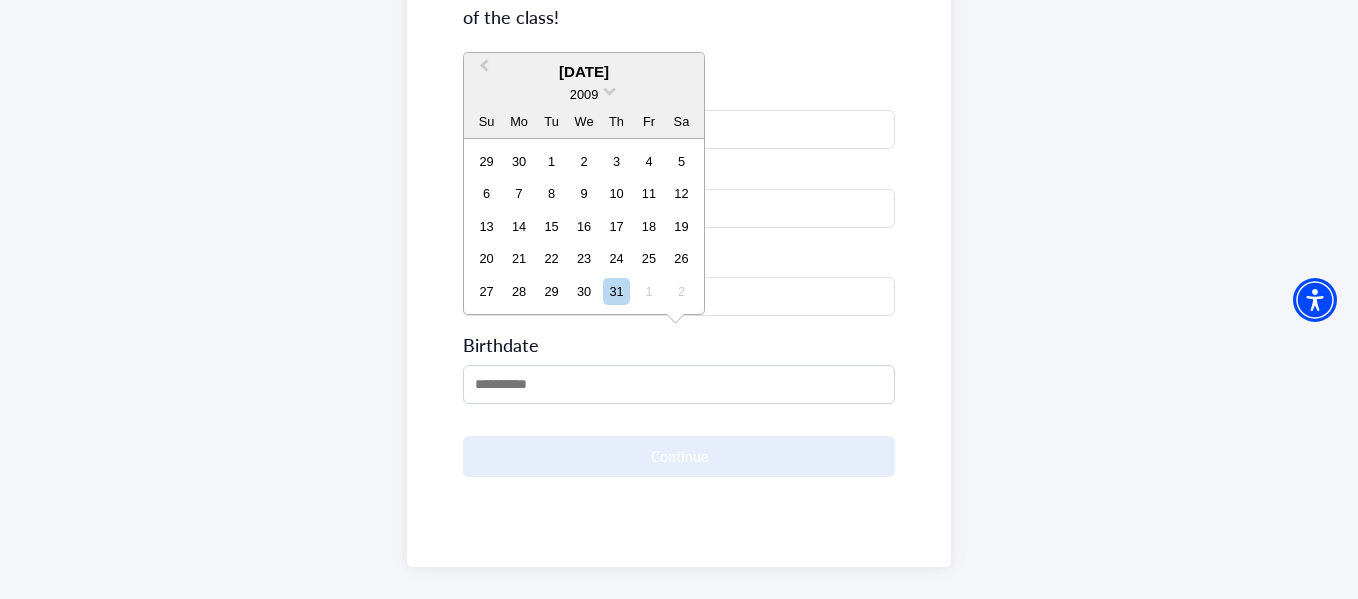 click on "2009" at bounding box center (584, 94) 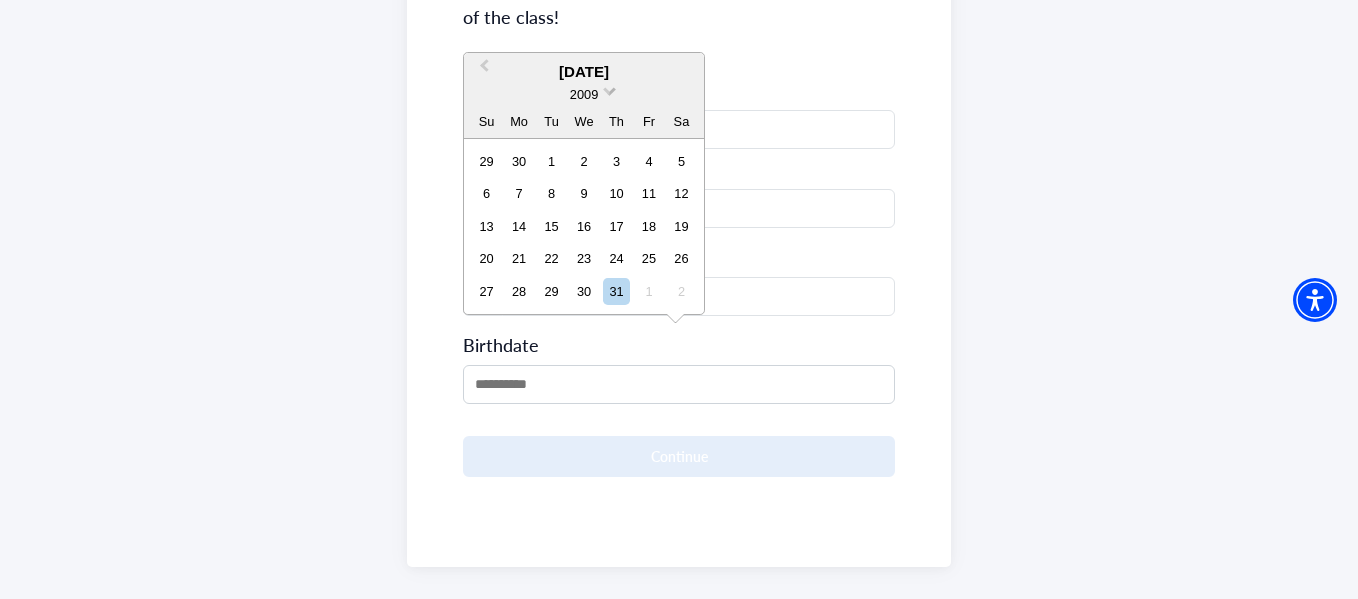 click at bounding box center [609, 89] 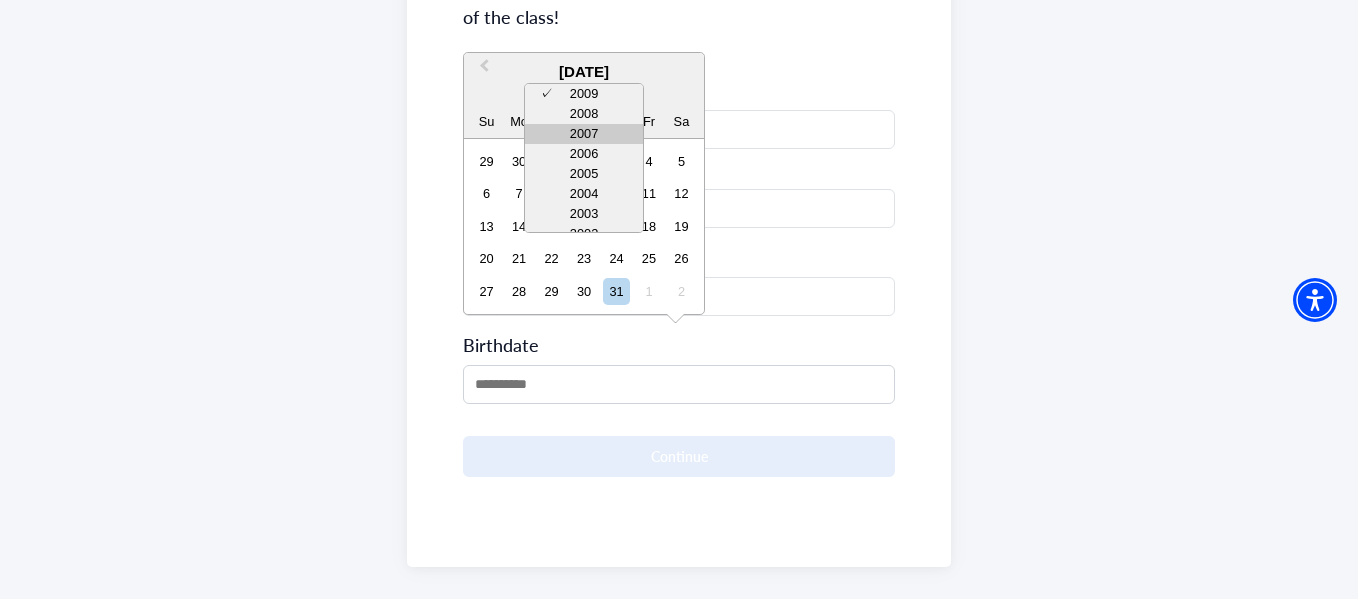 click on "2007" at bounding box center (584, 134) 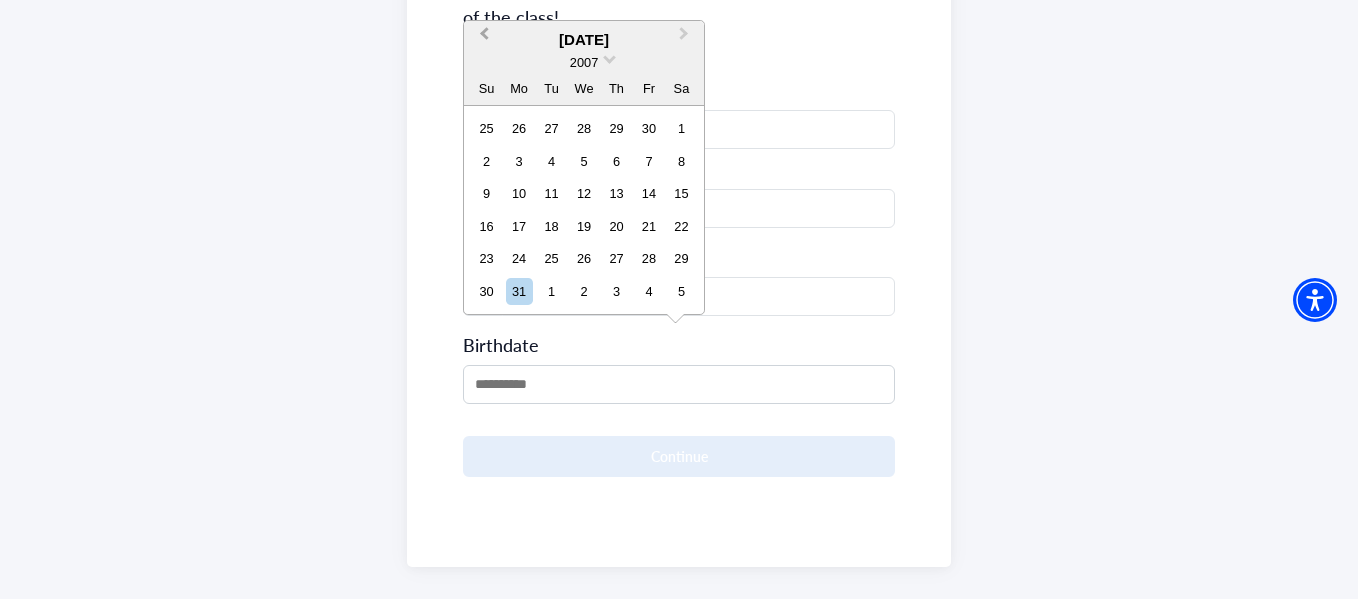 click on "Previous Month" at bounding box center [484, 38] 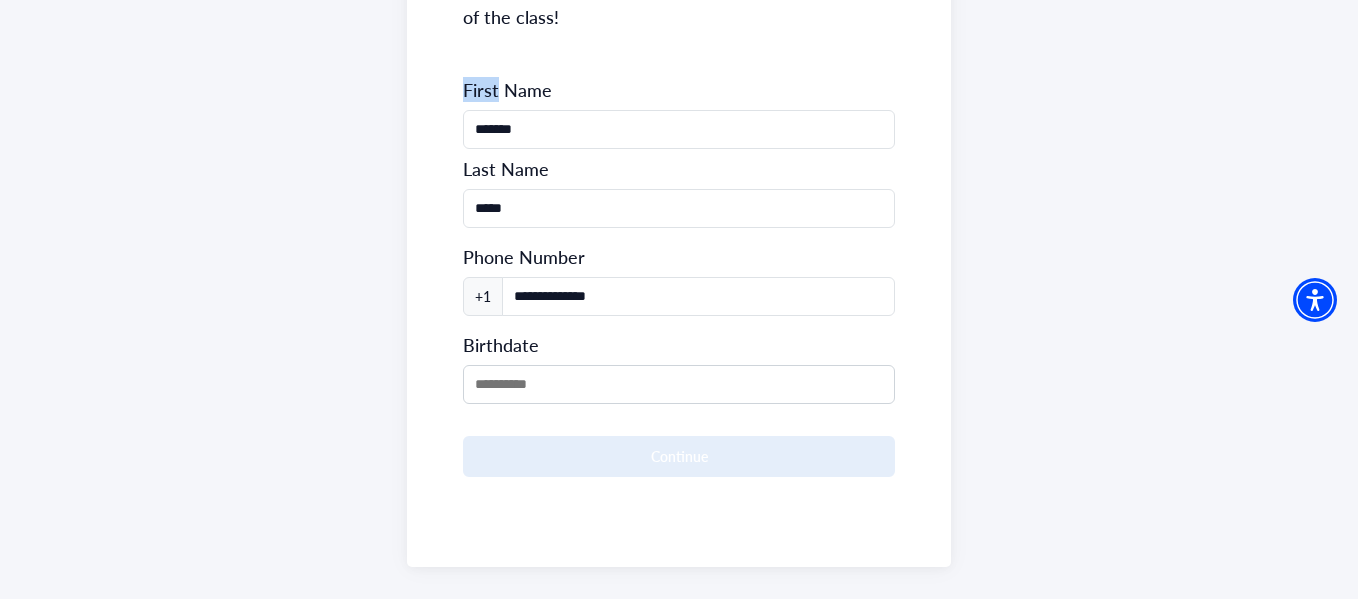 click on "**********" at bounding box center (678, 155) 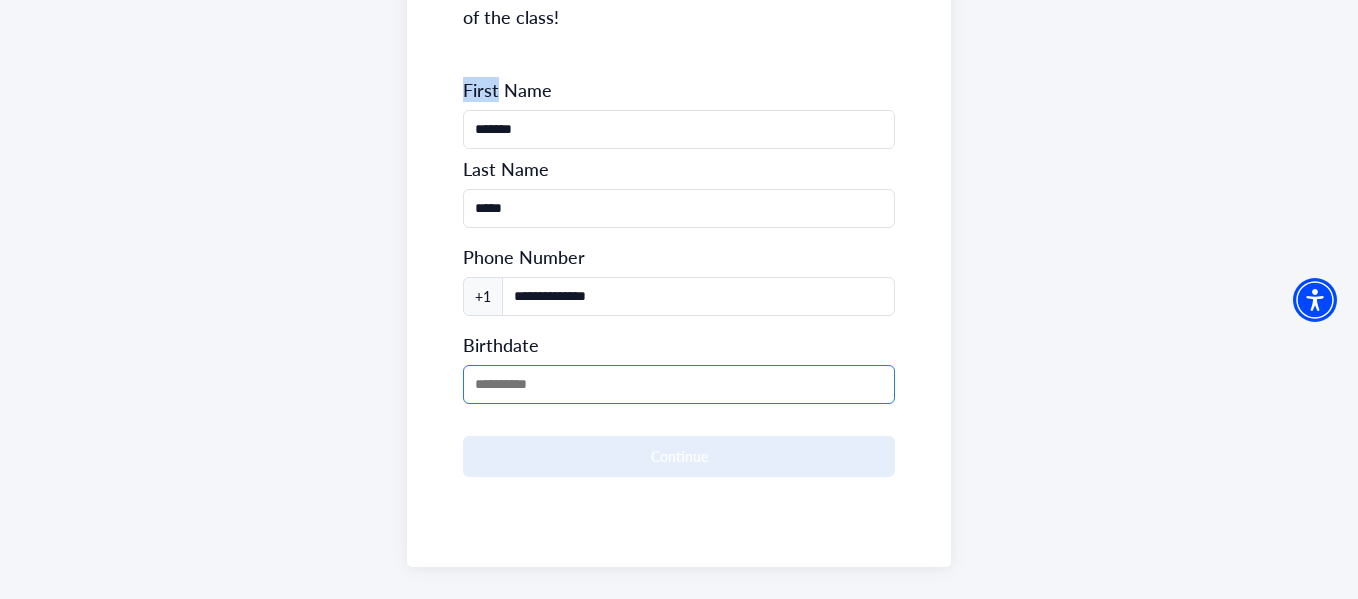 click at bounding box center (678, 384) 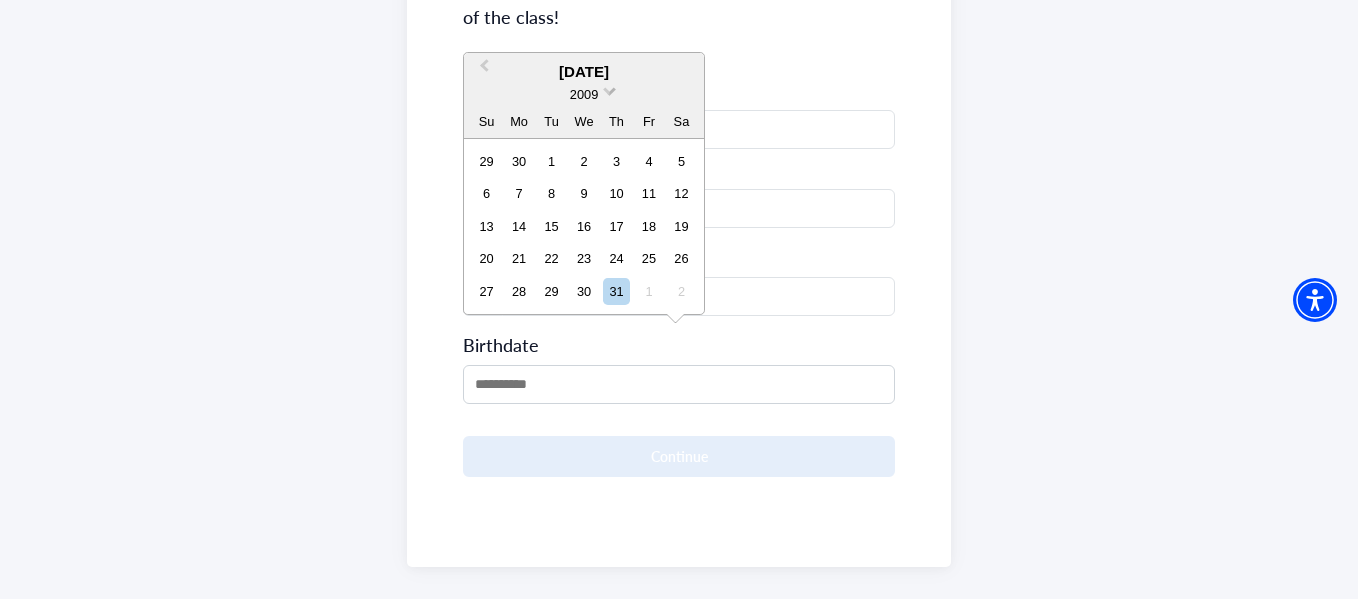 click at bounding box center [609, 89] 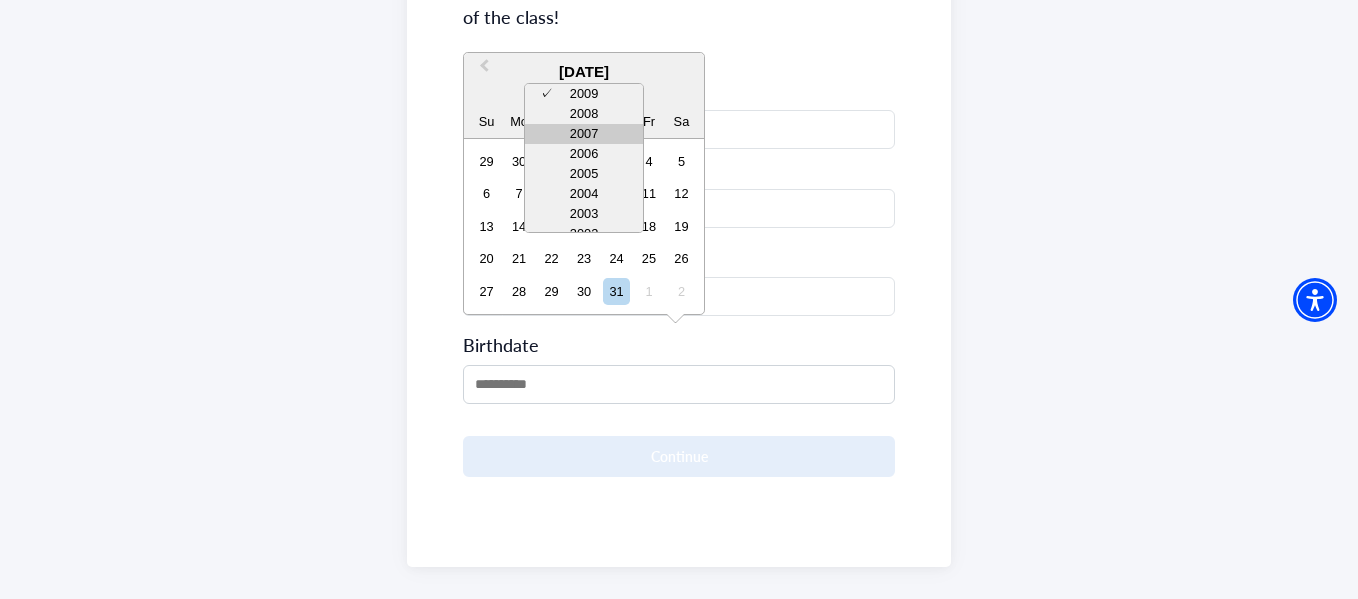 click on "2007" at bounding box center [584, 134] 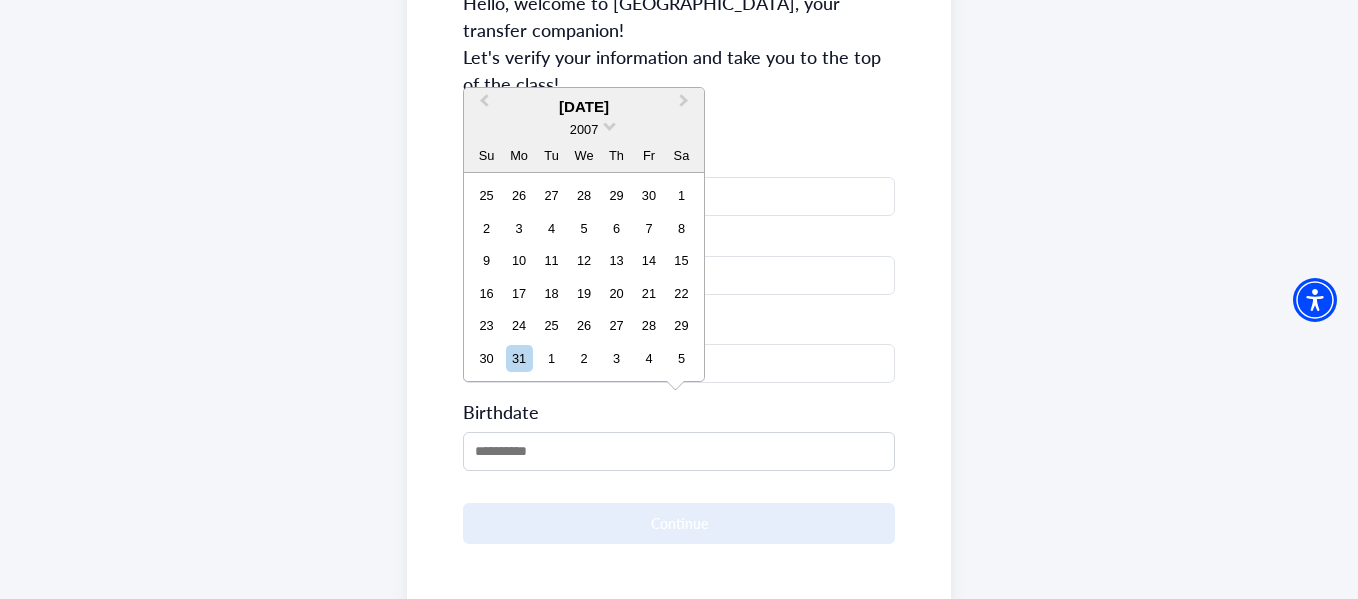 scroll, scrollTop: 323, scrollLeft: 0, axis: vertical 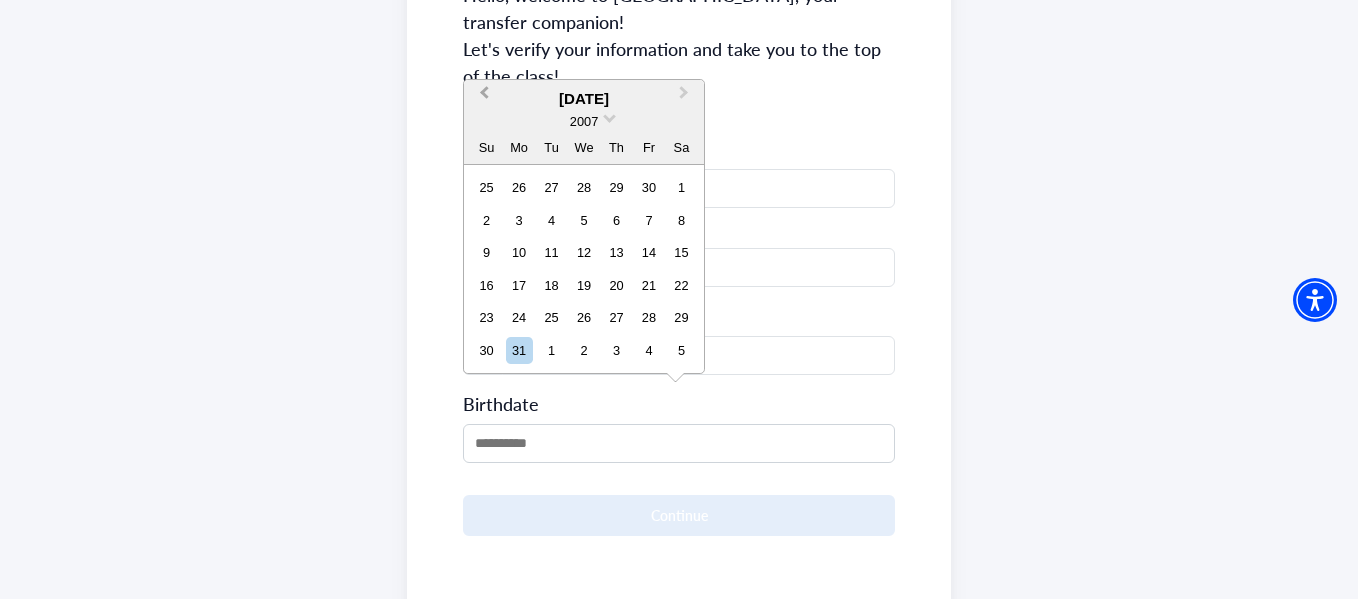 click on "Previous Month" at bounding box center (482, 98) 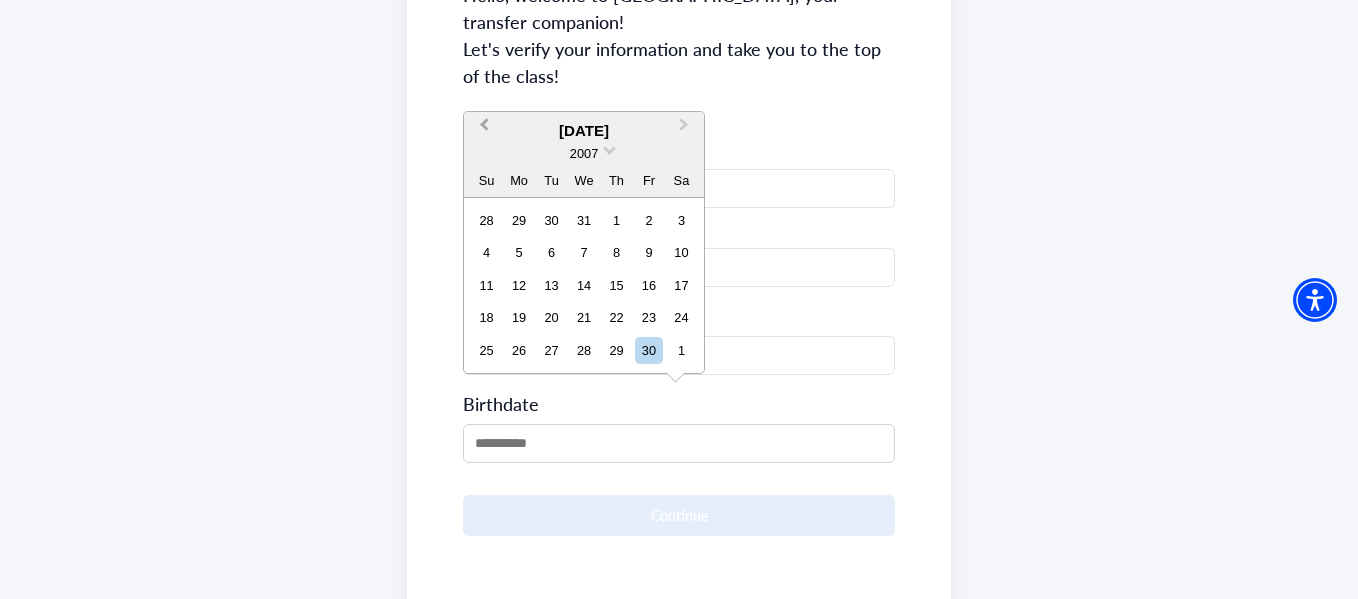 click on "Previous Month" at bounding box center (482, 130) 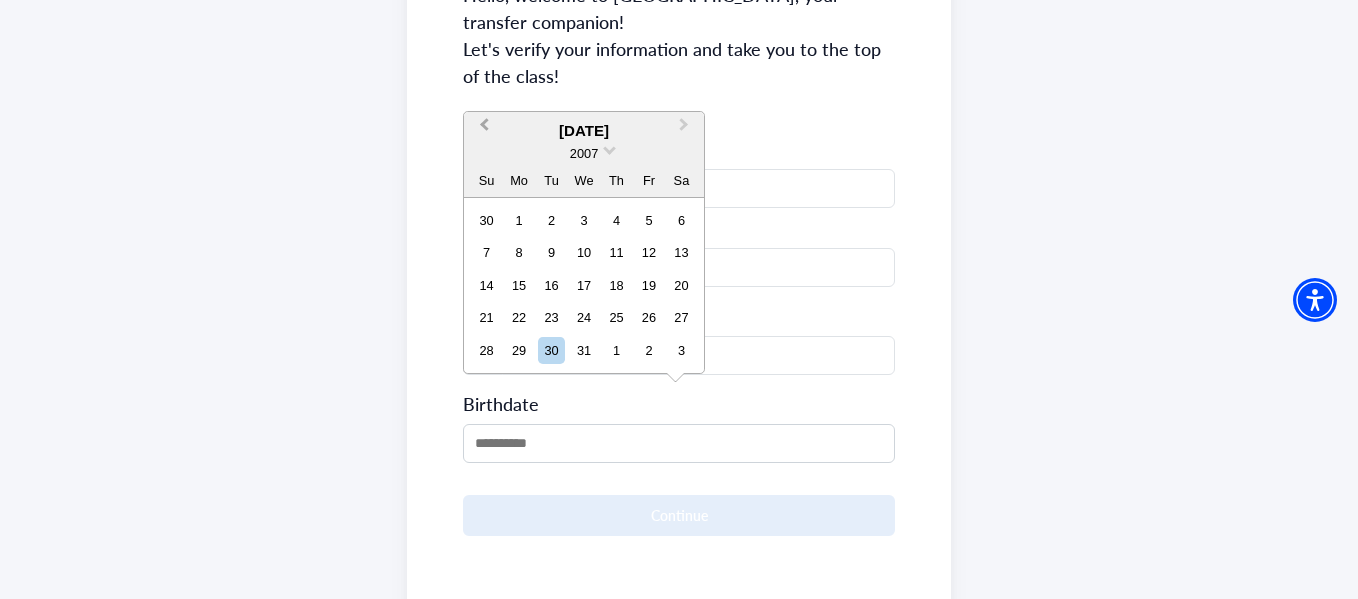 click on "Previous Month" at bounding box center (482, 130) 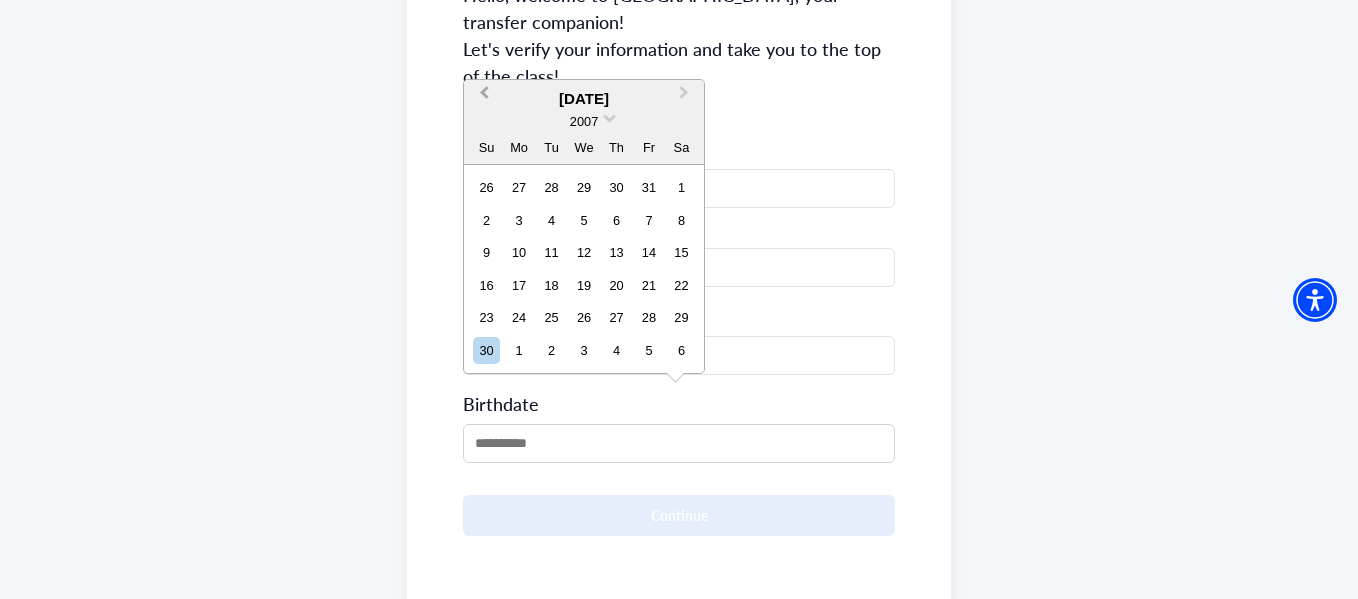 click on "Previous Month" at bounding box center (482, 98) 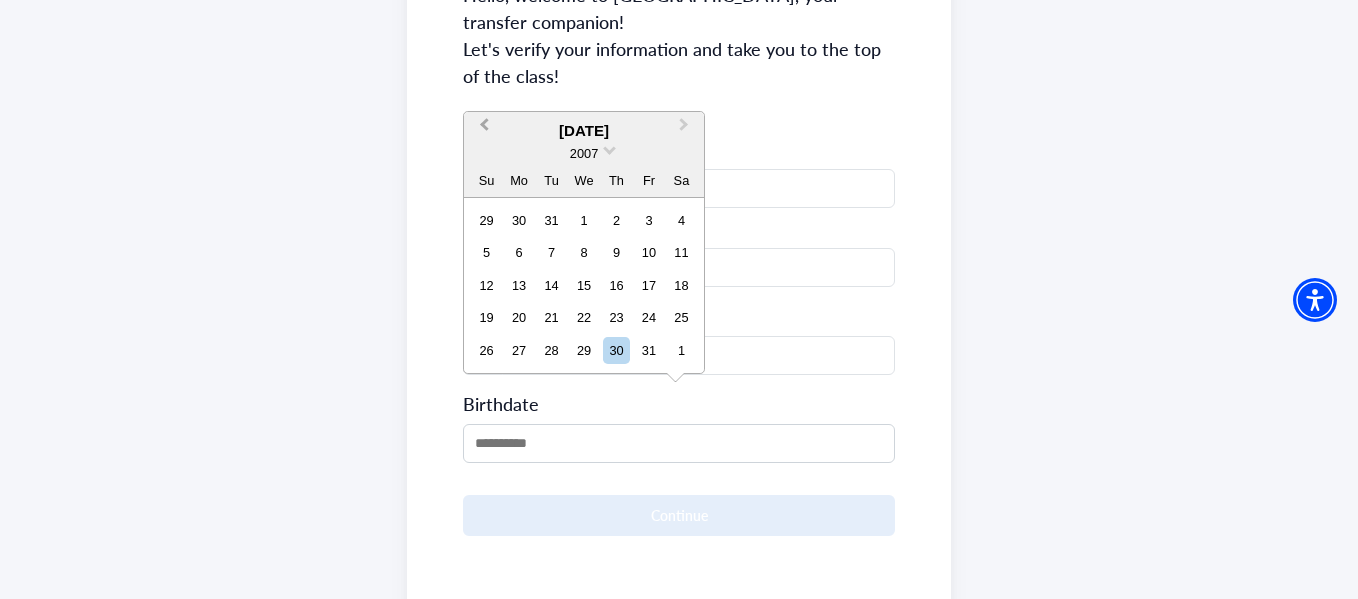 click on "Previous Month" at bounding box center [484, 129] 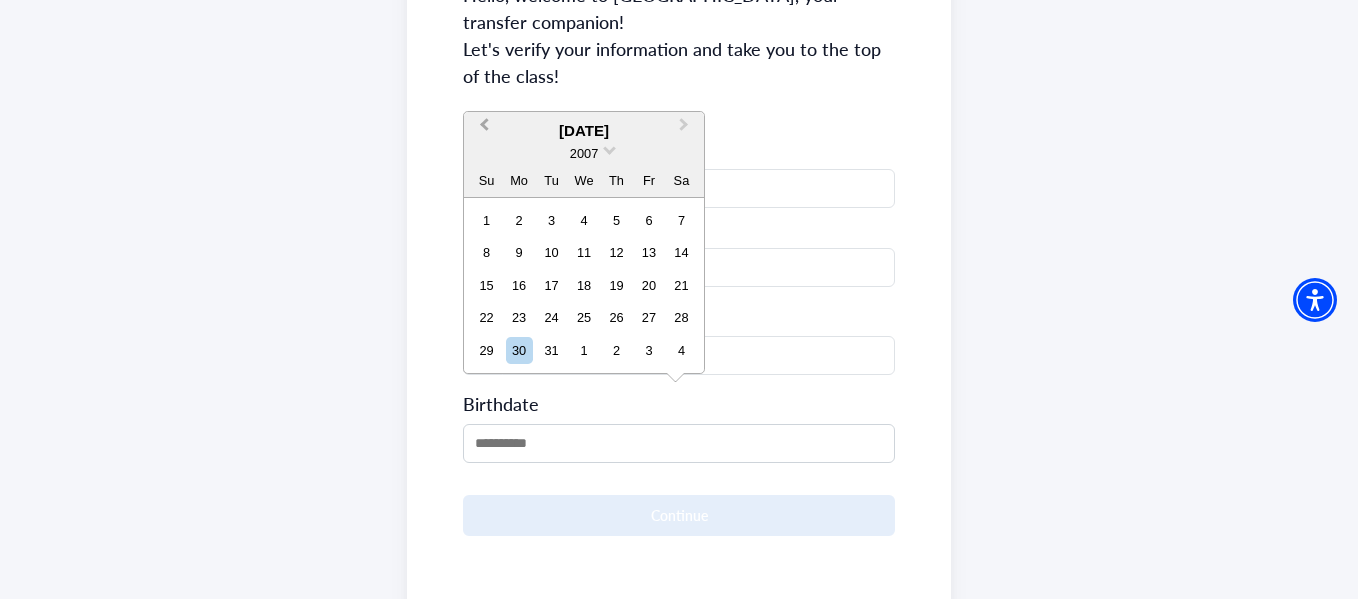 click on "Previous Month" at bounding box center [484, 129] 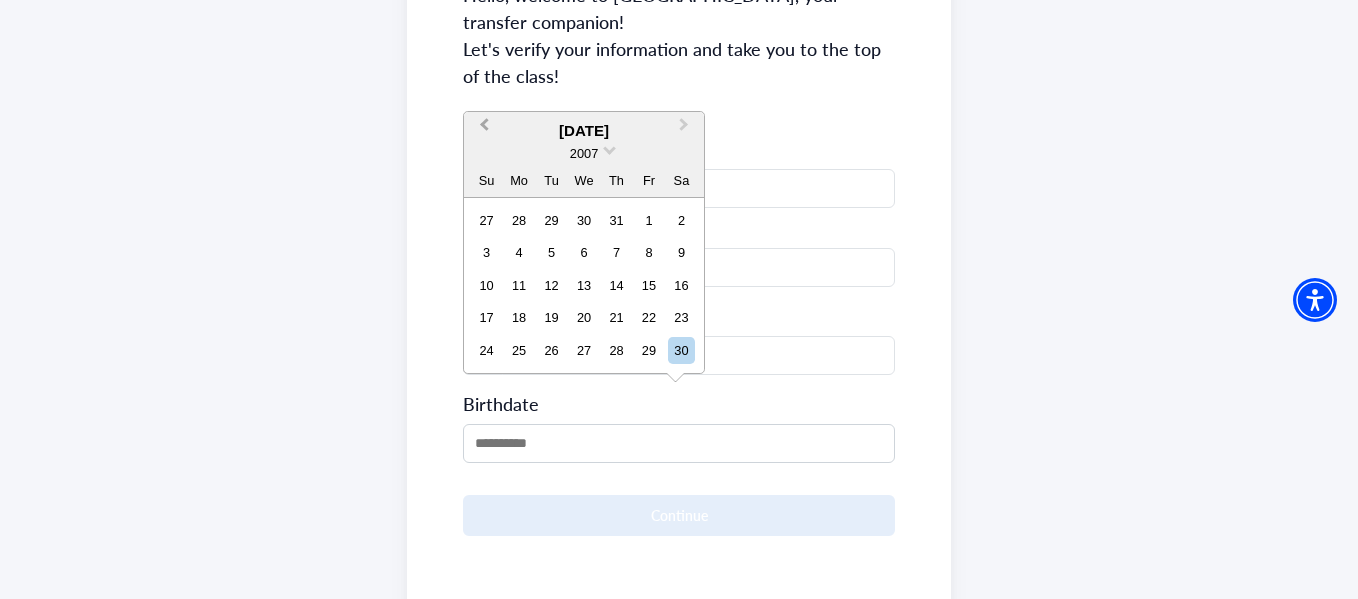 click on "Previous Month" at bounding box center [484, 129] 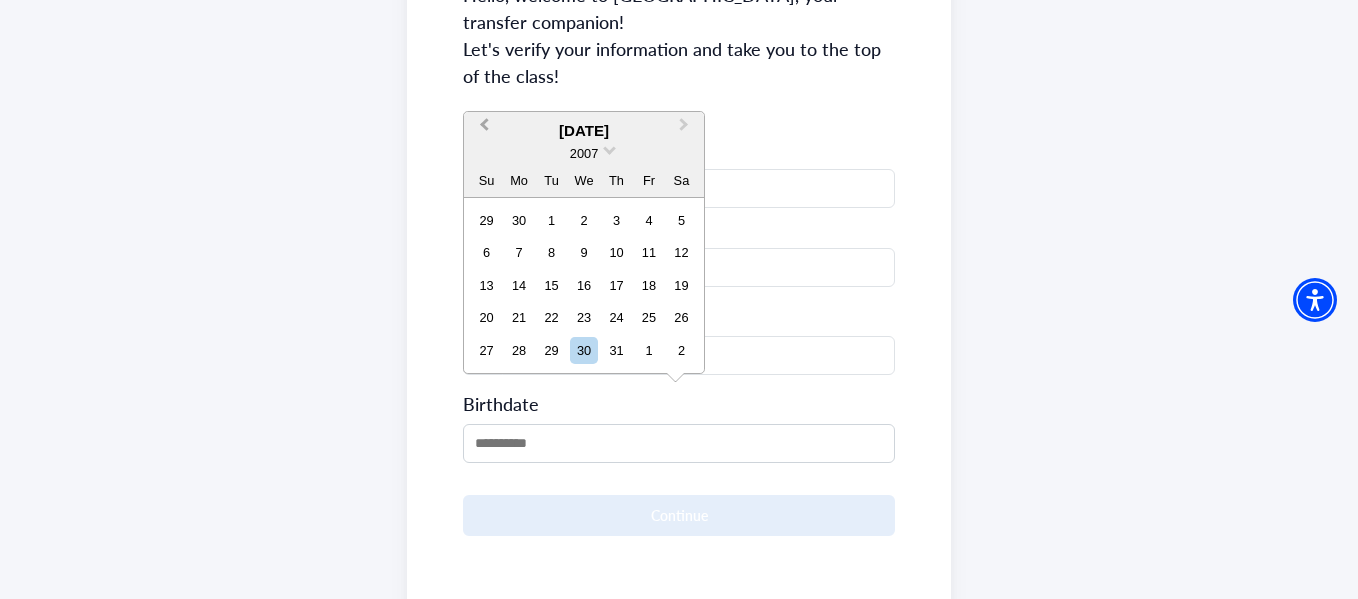 click on "Previous Month" at bounding box center (484, 129) 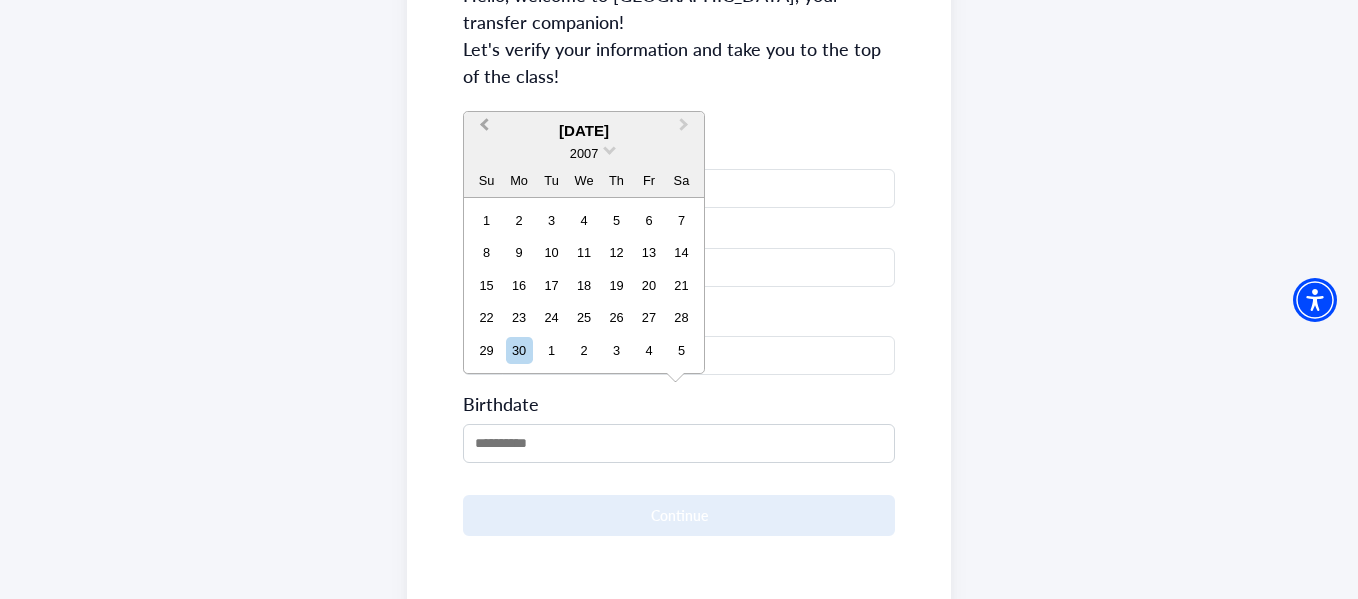 click on "Previous Month" at bounding box center (484, 129) 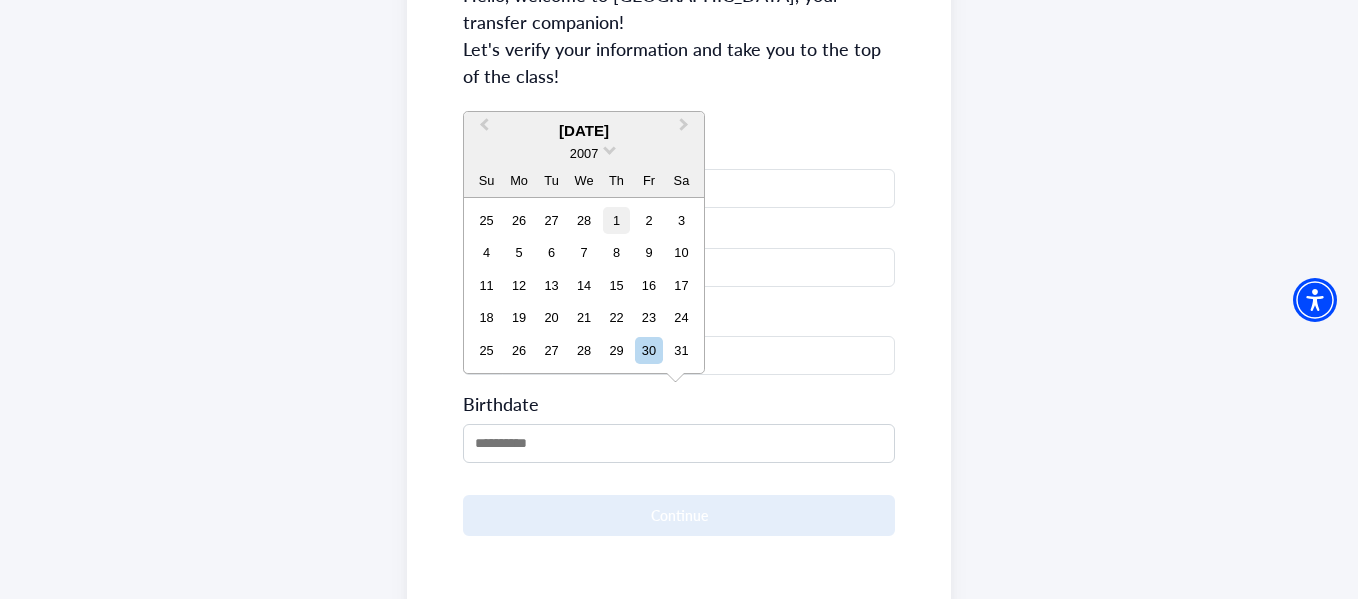 click on "1" at bounding box center [616, 220] 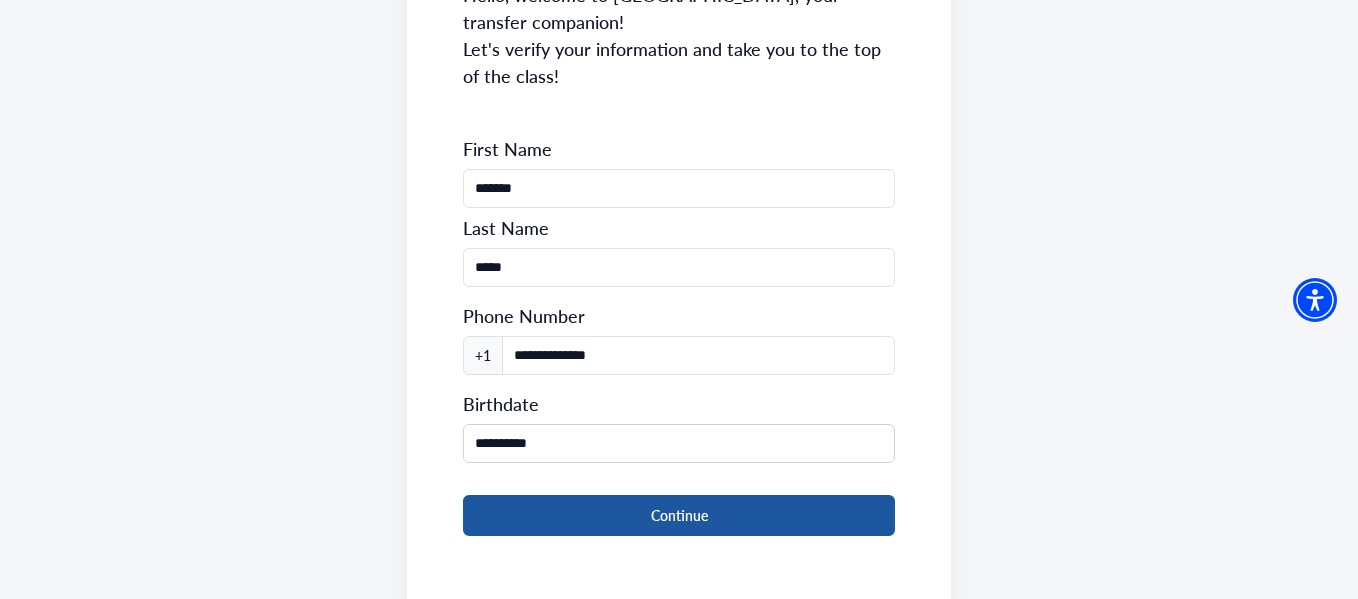 click on "Continue" at bounding box center [678, 515] 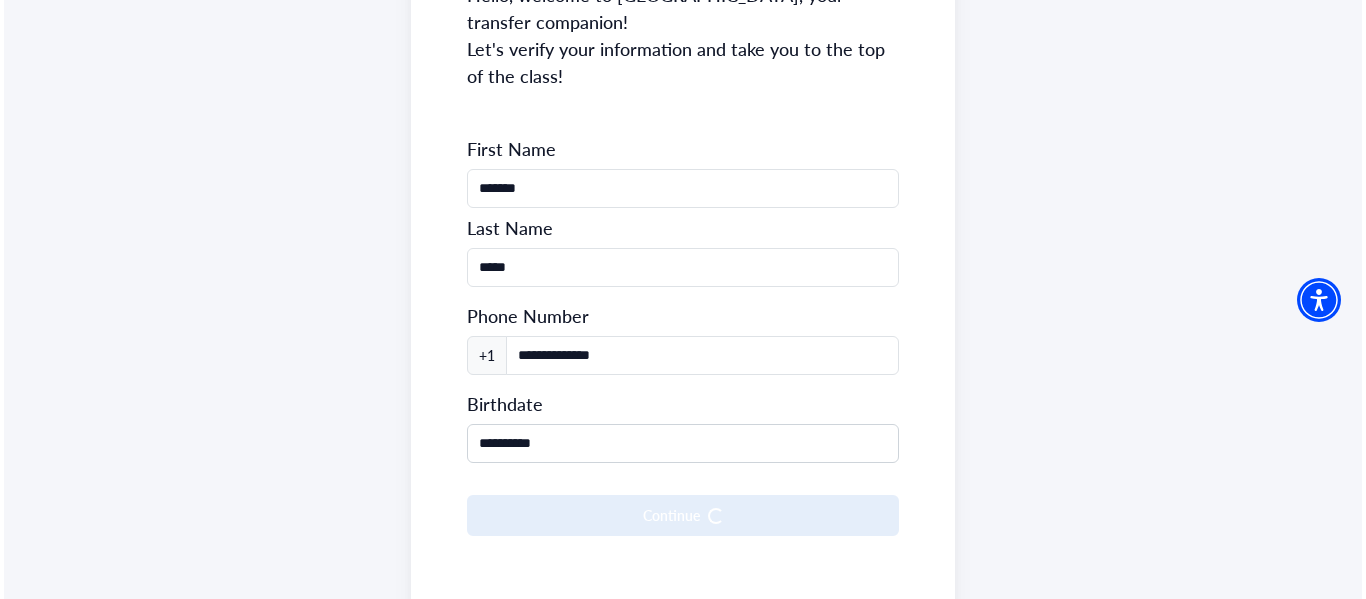 scroll, scrollTop: 0, scrollLeft: 0, axis: both 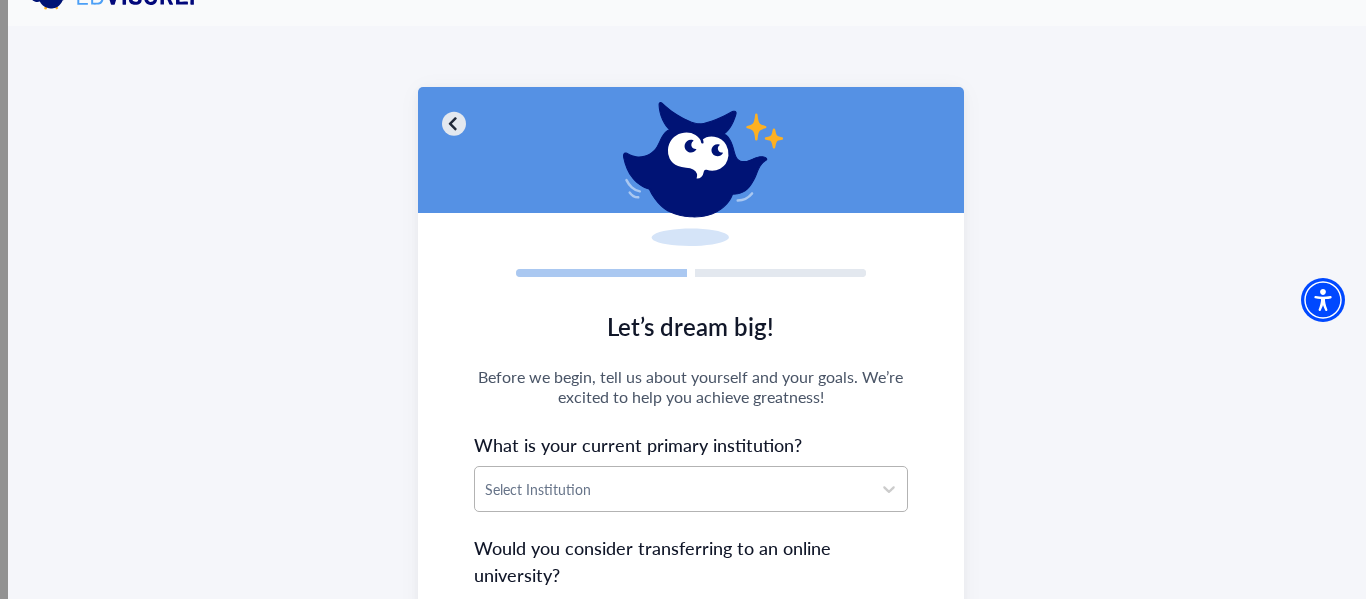 click at bounding box center (673, 489) 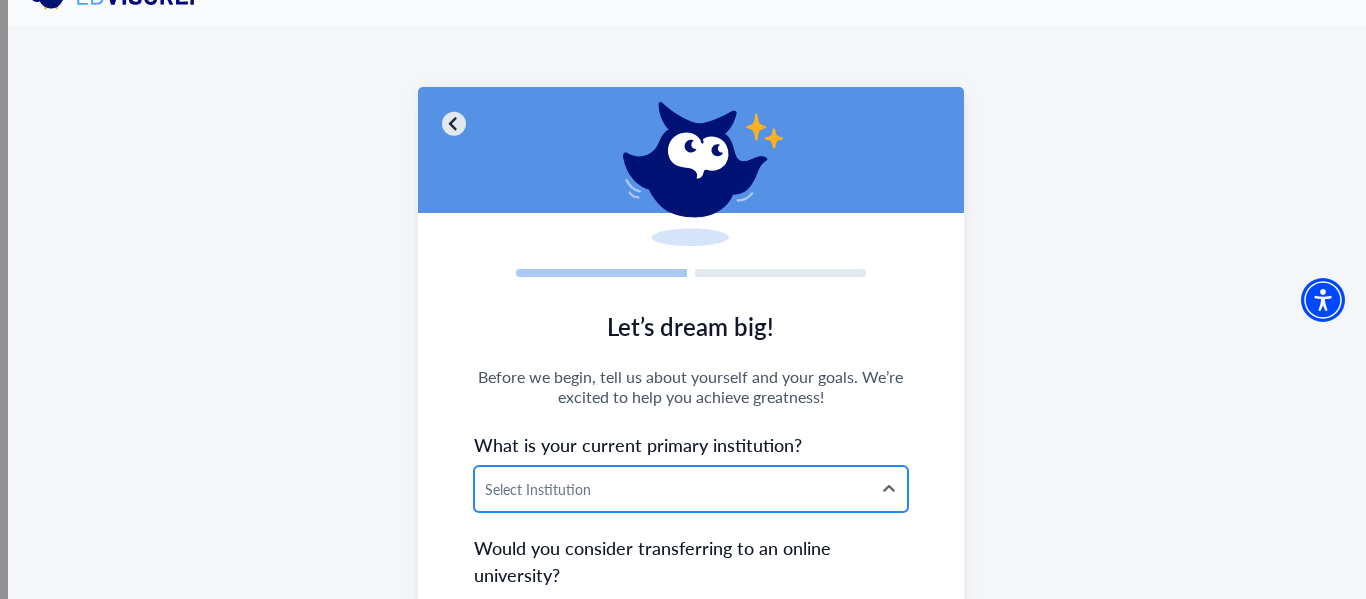 click at bounding box center (673, 489) 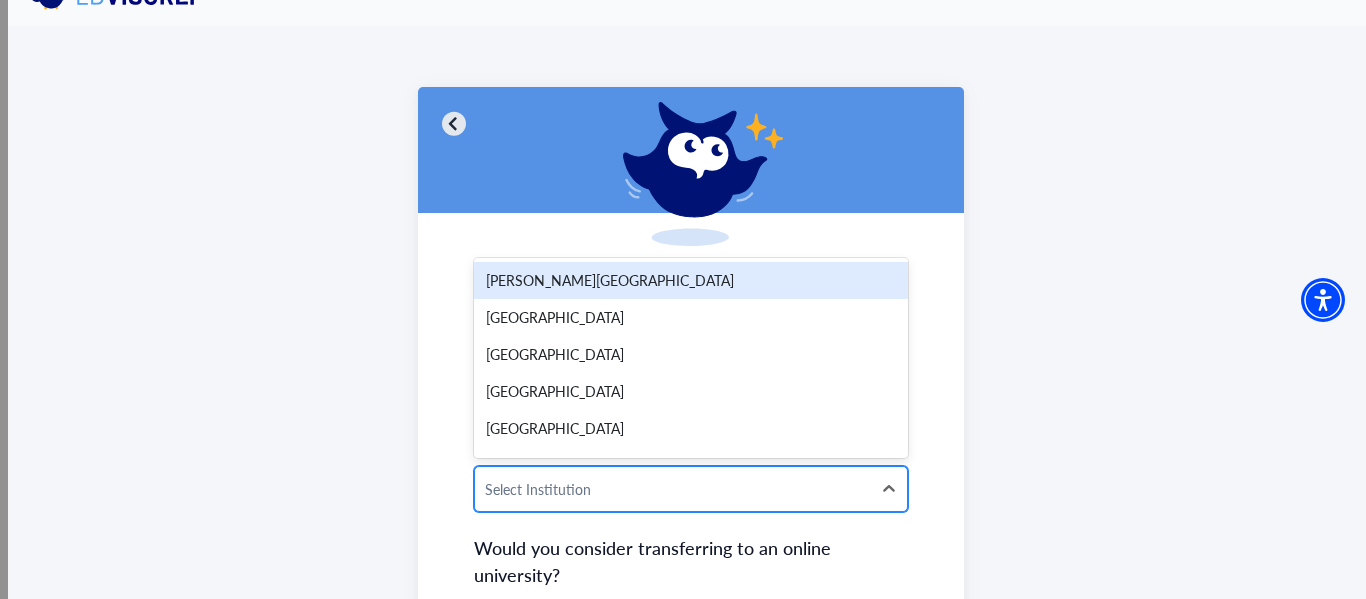 click at bounding box center [673, 489] 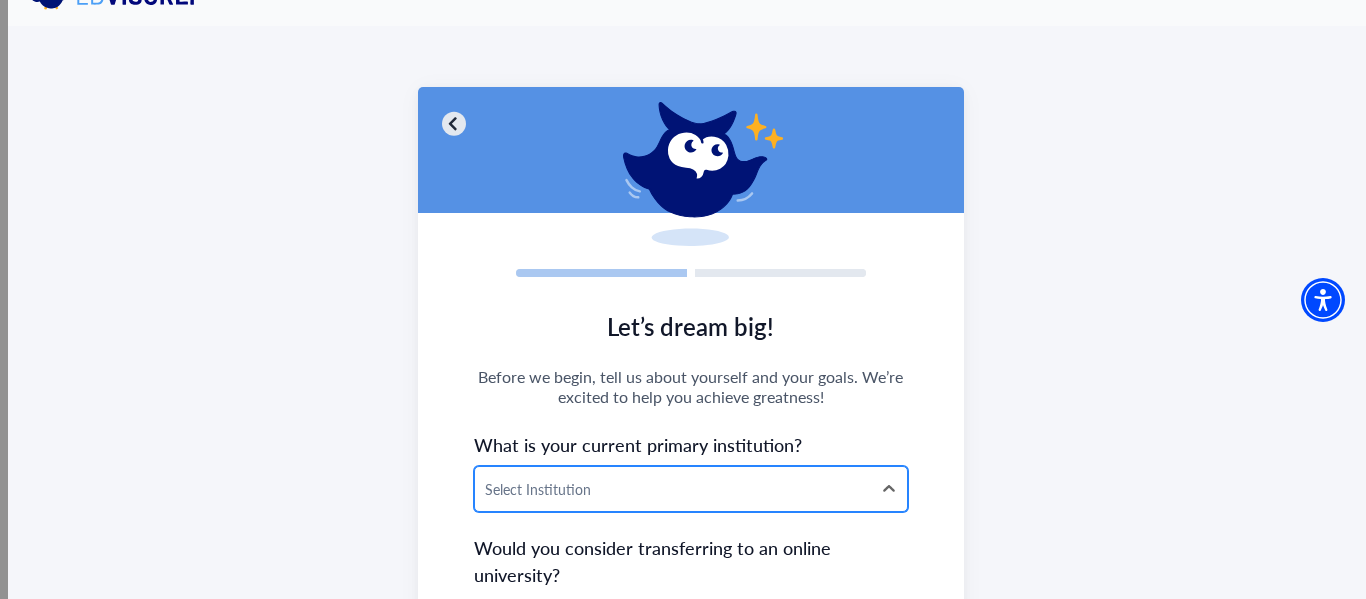 click at bounding box center [673, 489] 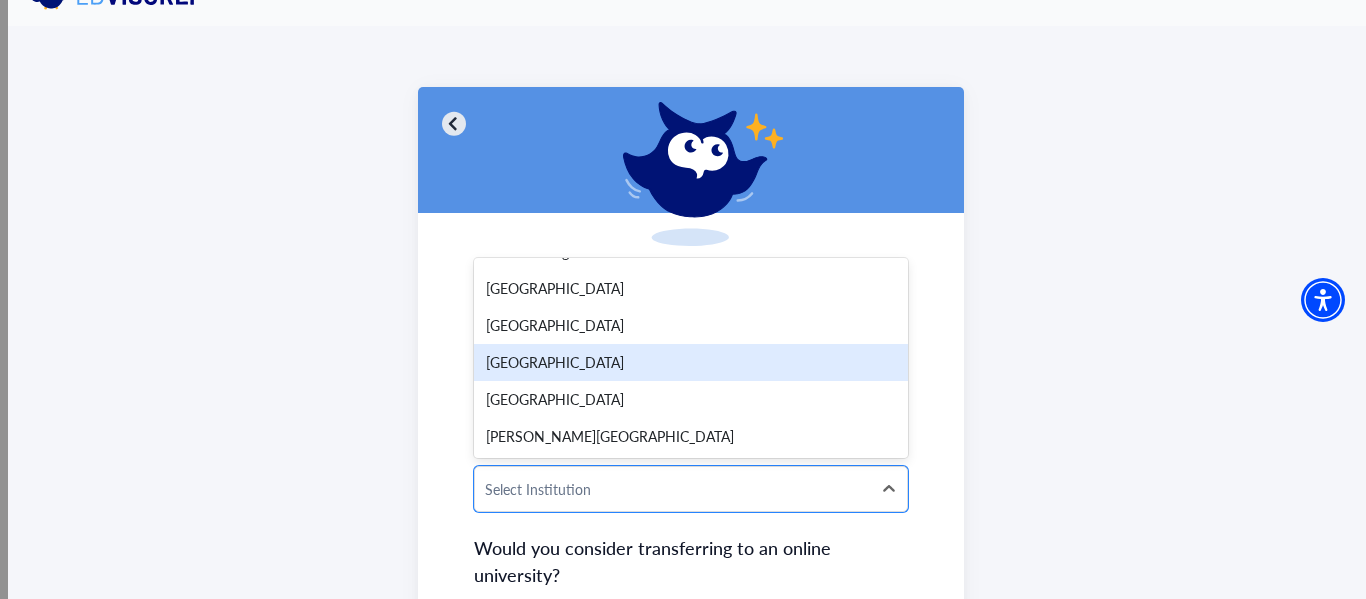 scroll, scrollTop: 8537, scrollLeft: 0, axis: vertical 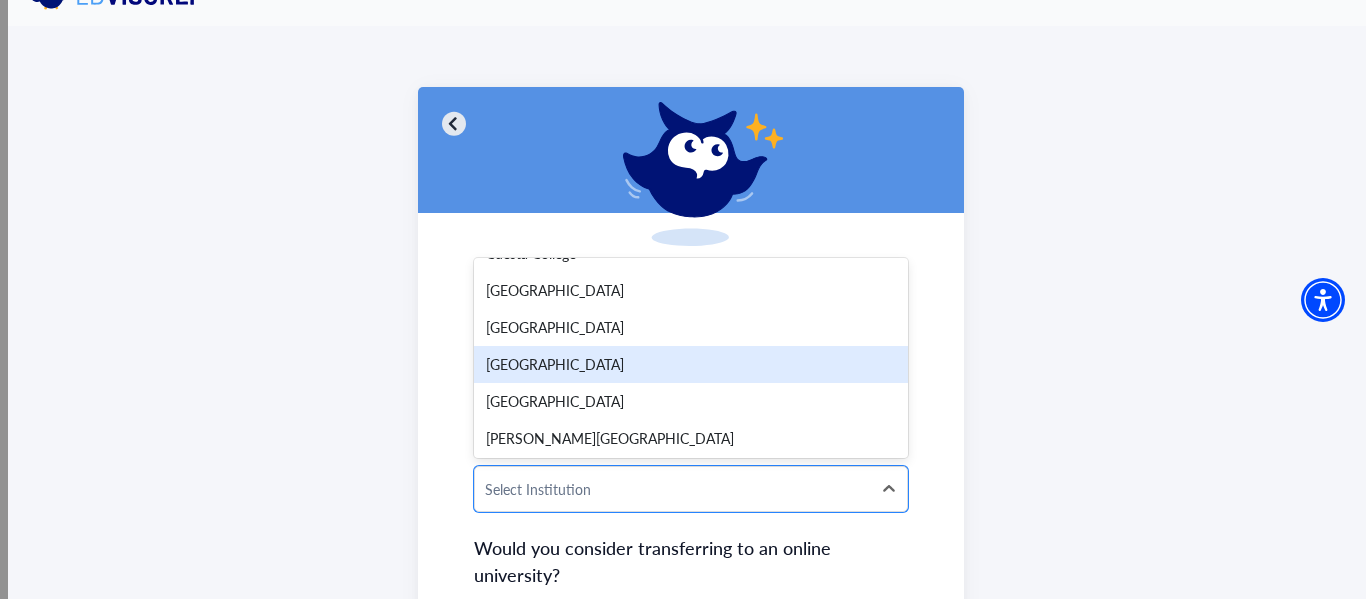 click on "[GEOGRAPHIC_DATA]" at bounding box center (691, 364) 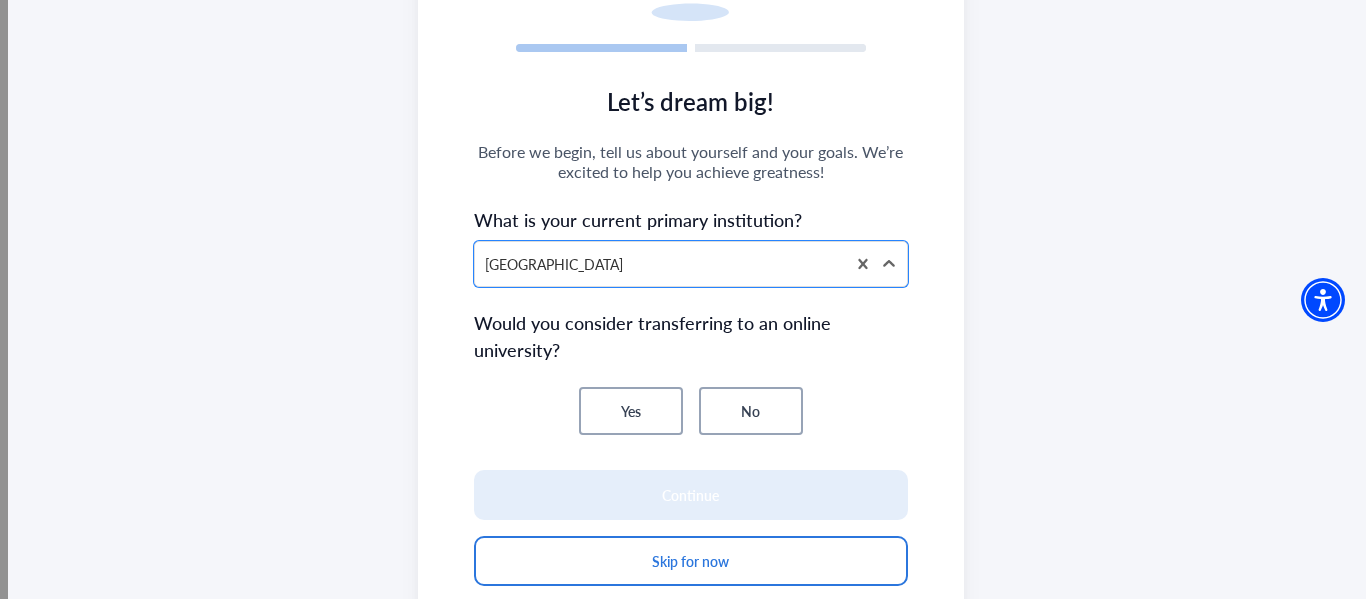 scroll, scrollTop: 264, scrollLeft: 0, axis: vertical 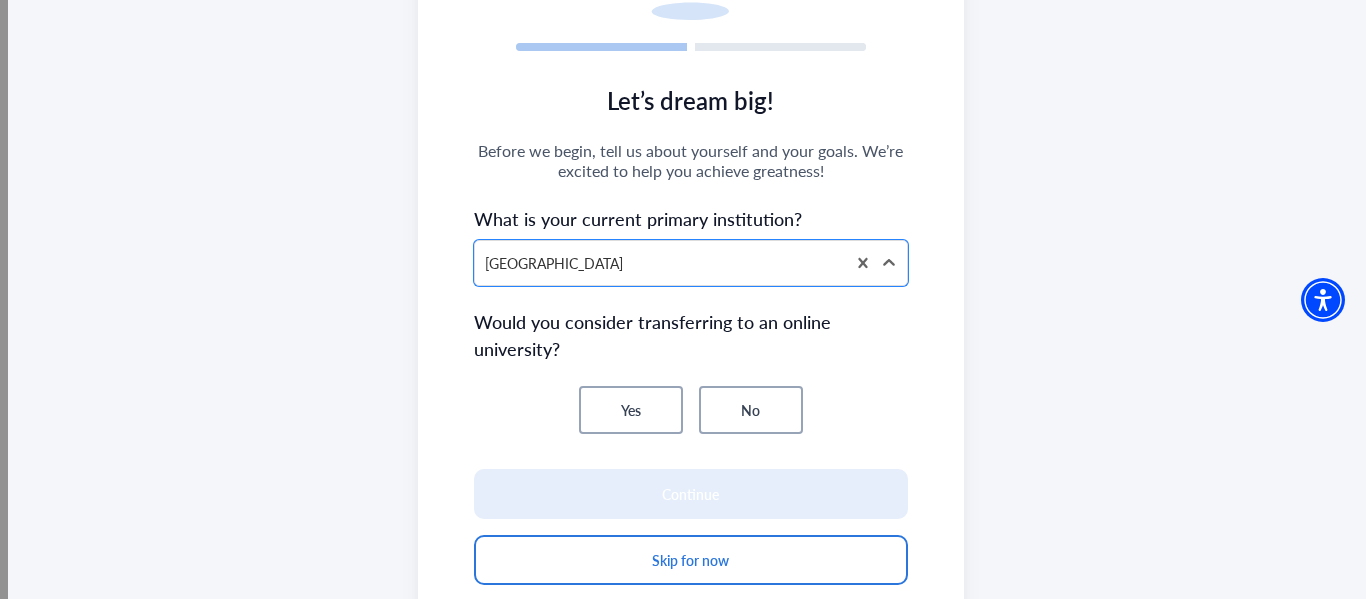 click on "No" at bounding box center [751, 410] 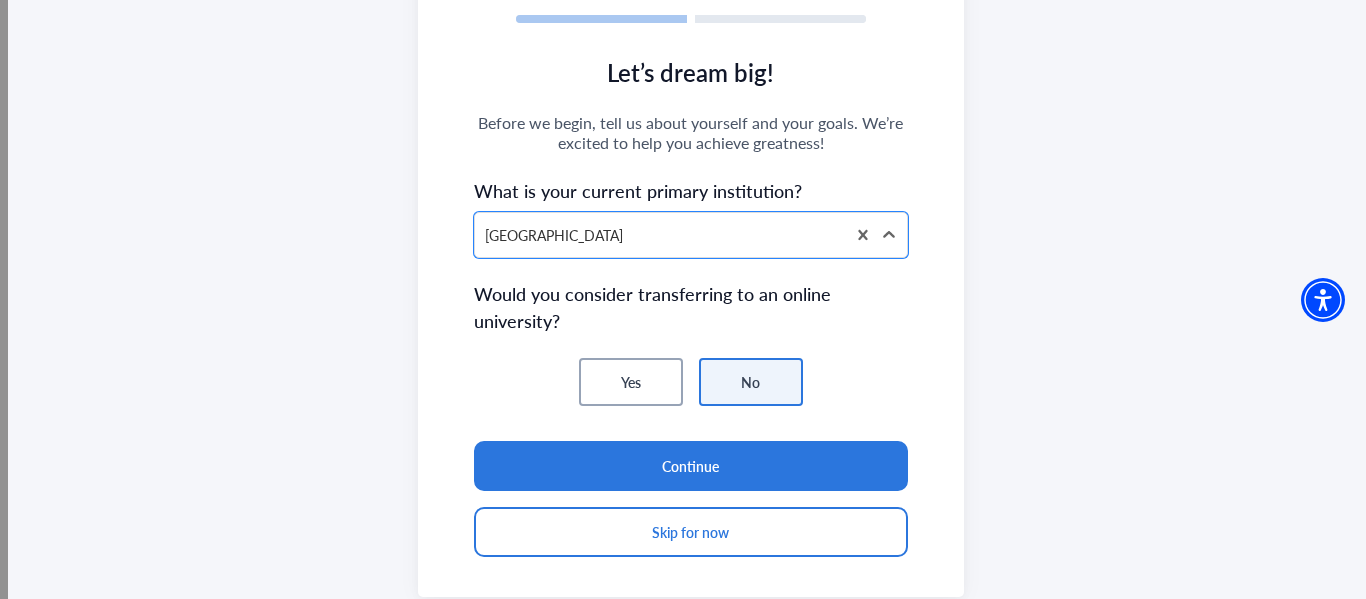 scroll, scrollTop: 293, scrollLeft: 0, axis: vertical 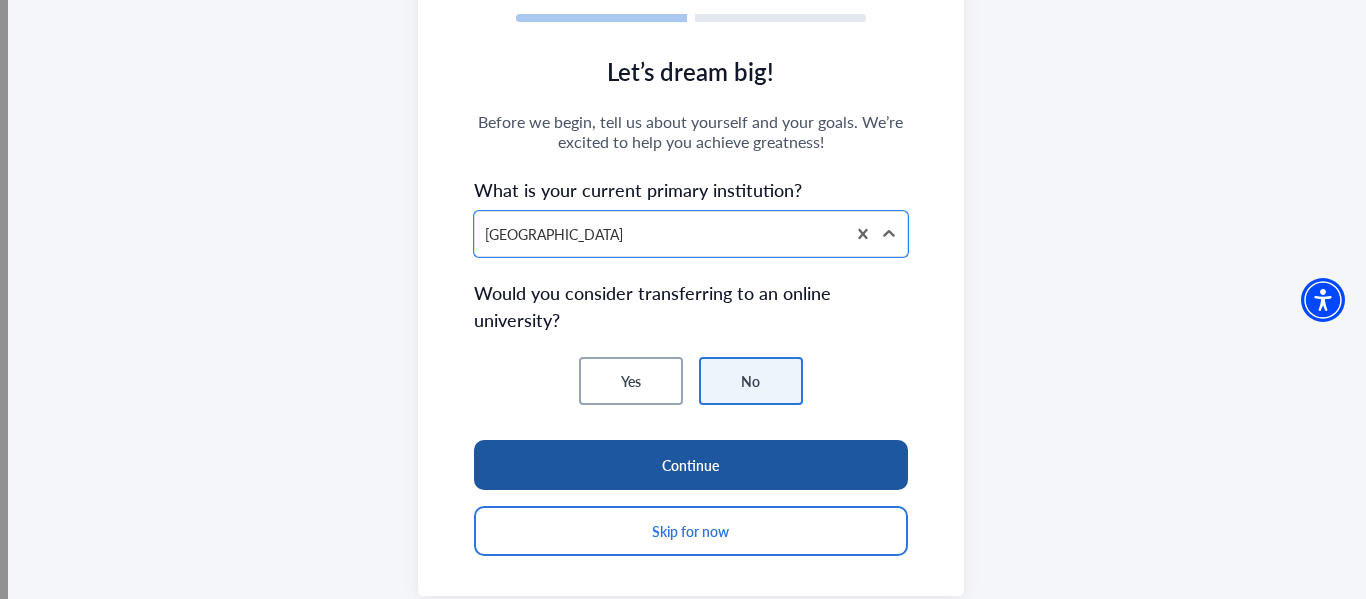 click on "Continue" at bounding box center (691, 465) 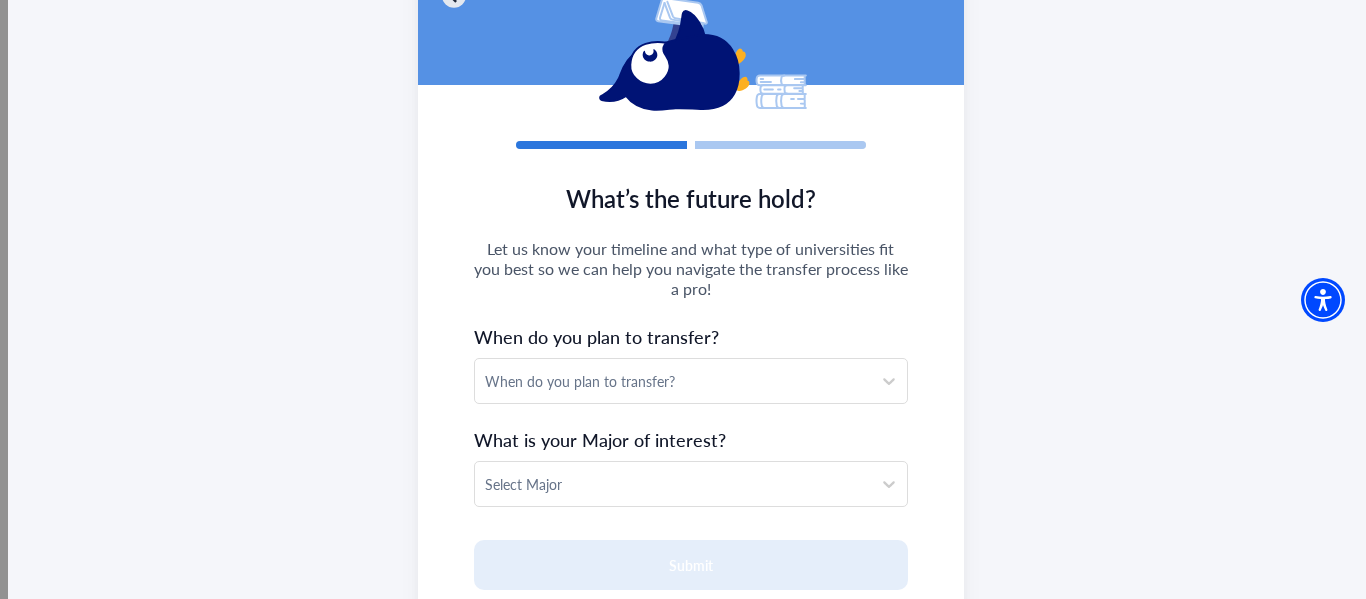 scroll, scrollTop: 165, scrollLeft: 0, axis: vertical 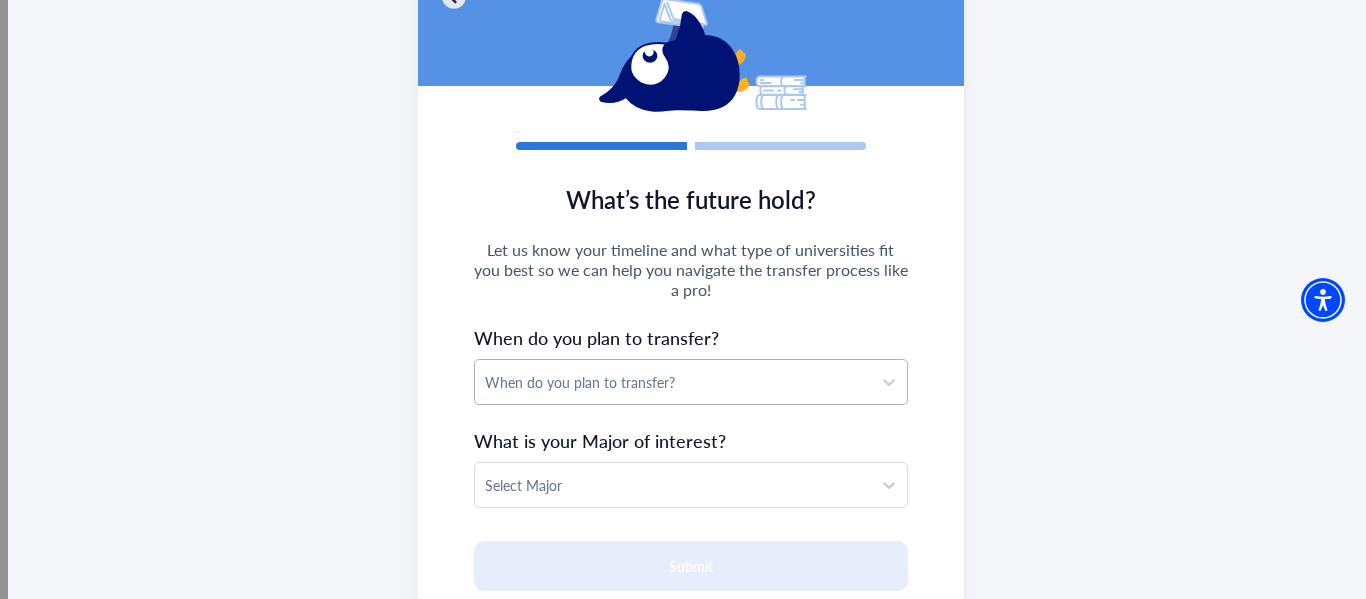 click on "When do you plan to transfer?" at bounding box center (673, 382) 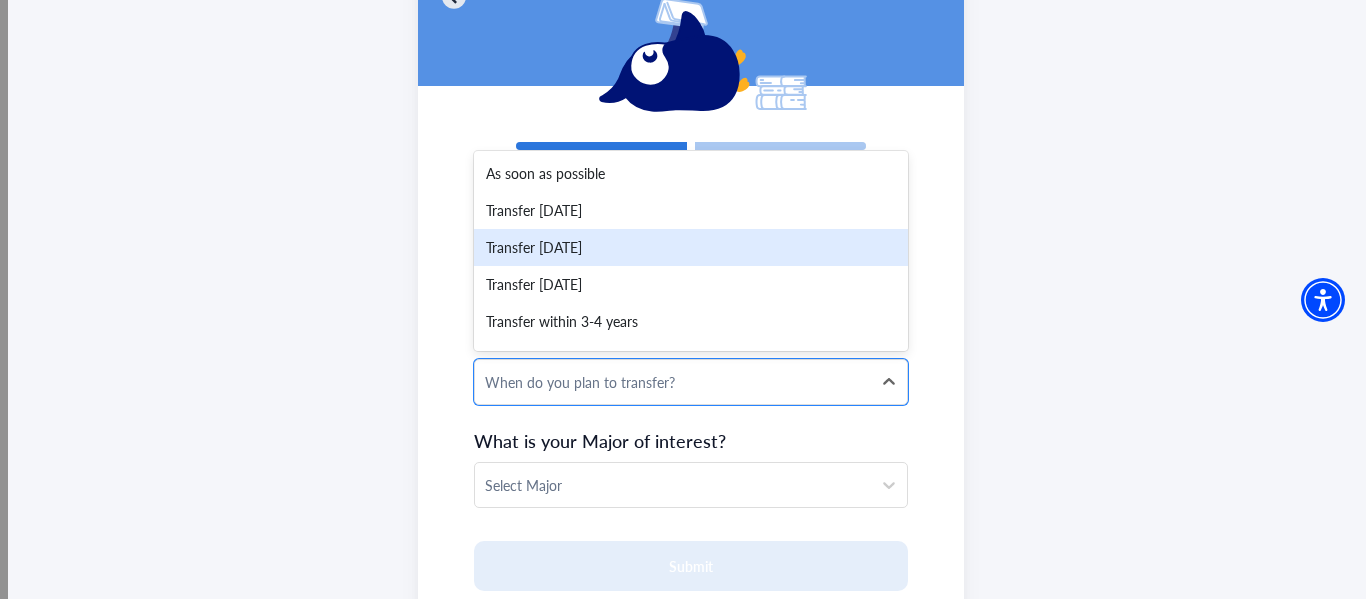 click on "Transfer [DATE]" at bounding box center (691, 247) 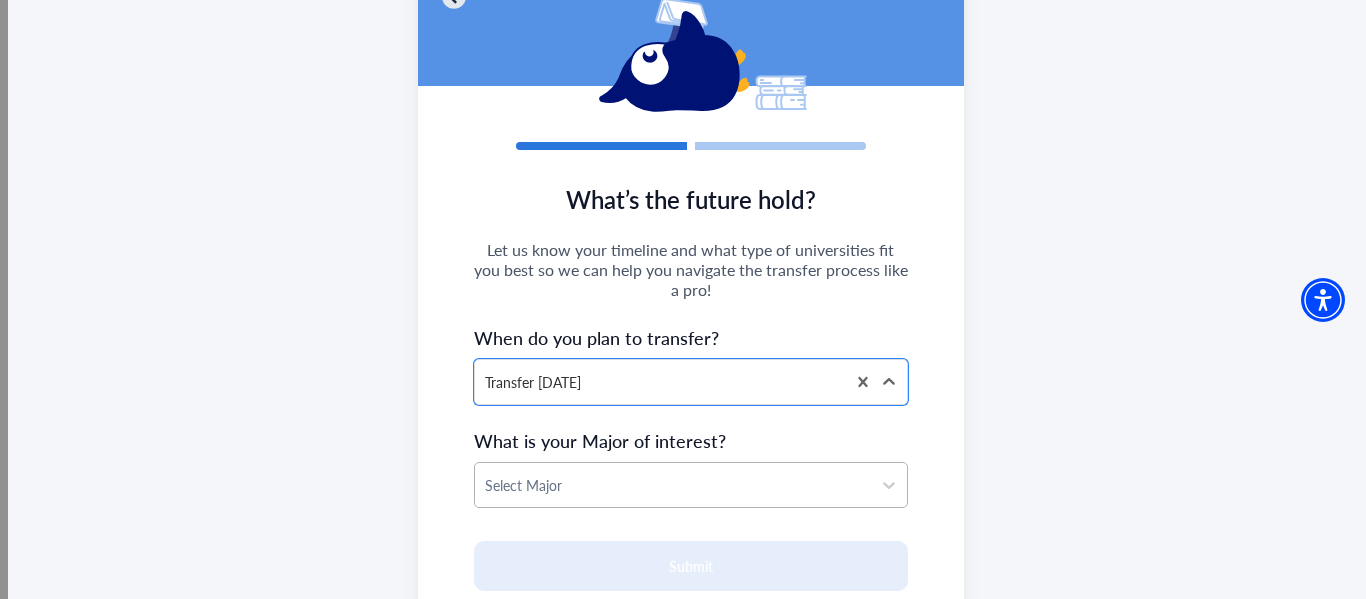 click at bounding box center (673, 485) 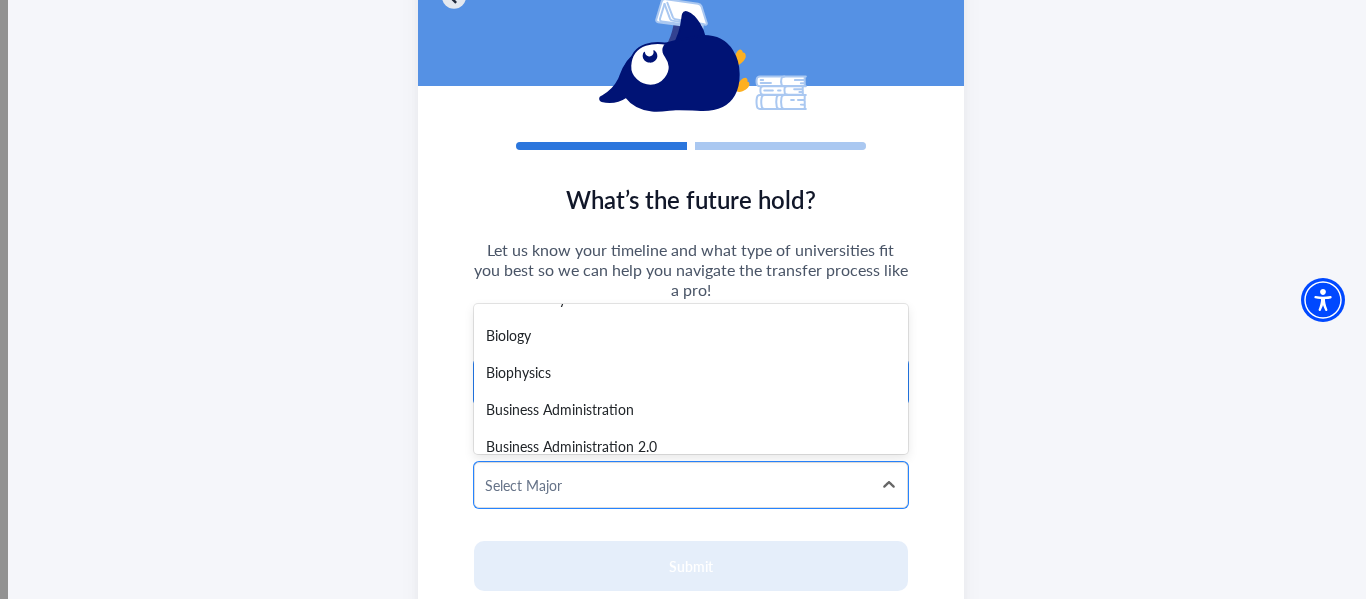 scroll, scrollTop: 588, scrollLeft: 0, axis: vertical 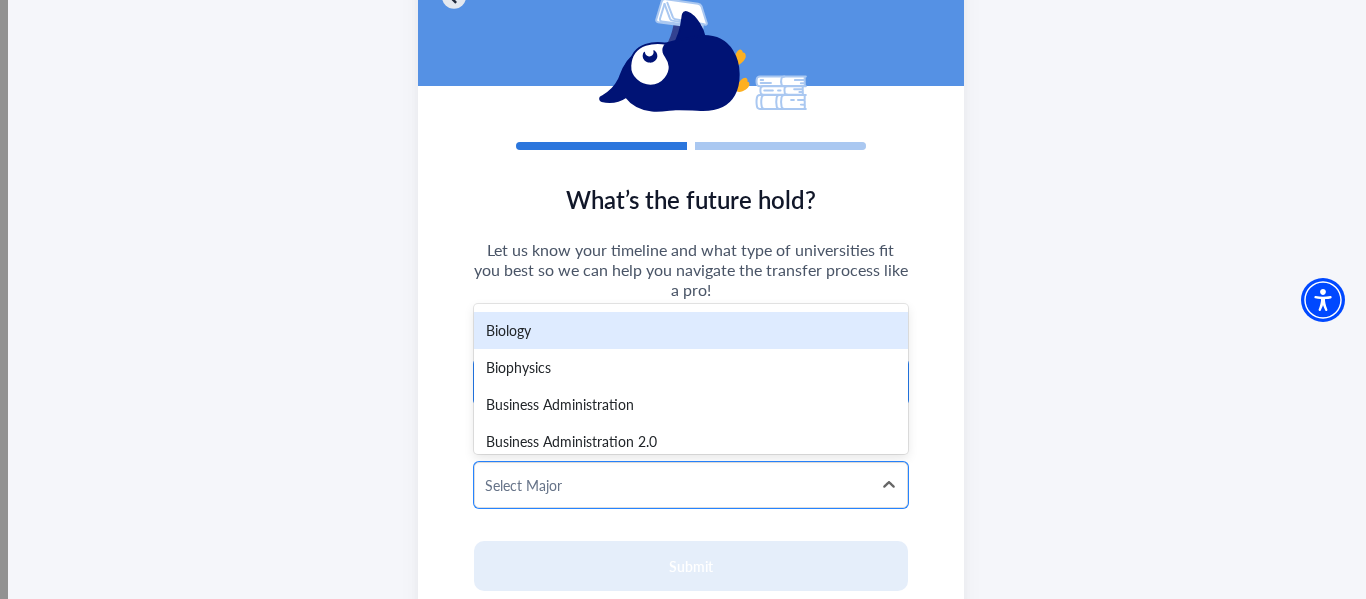 click on "Biology" at bounding box center [691, 330] 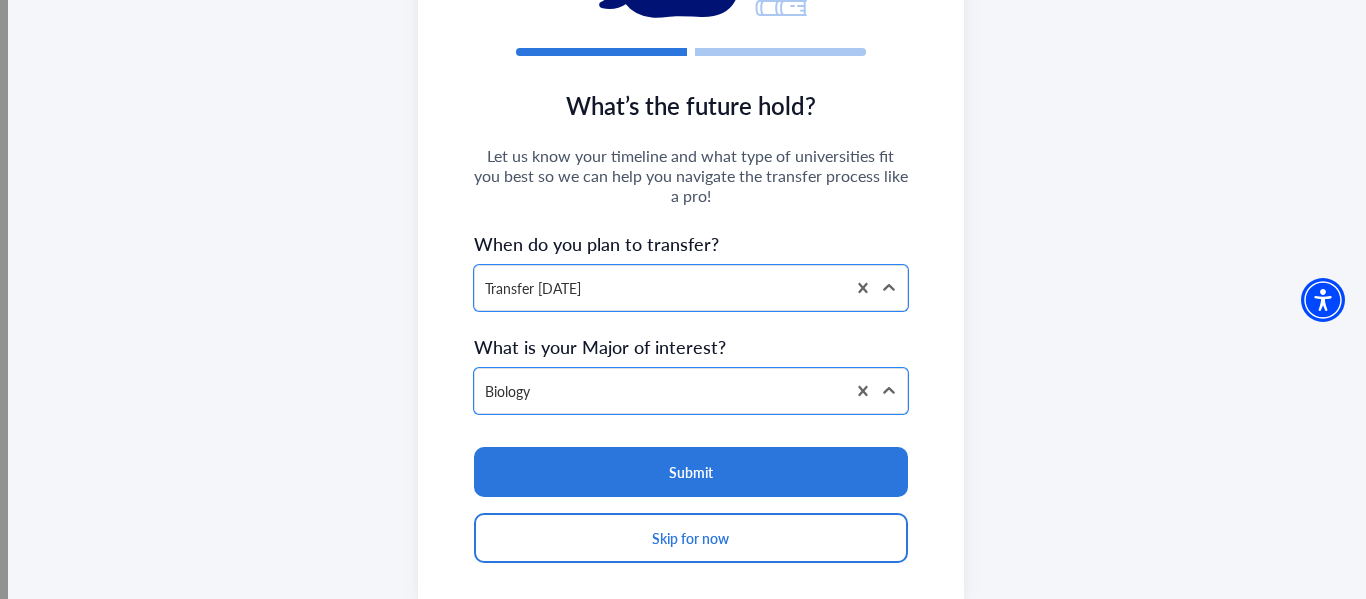 scroll, scrollTop: 261, scrollLeft: 0, axis: vertical 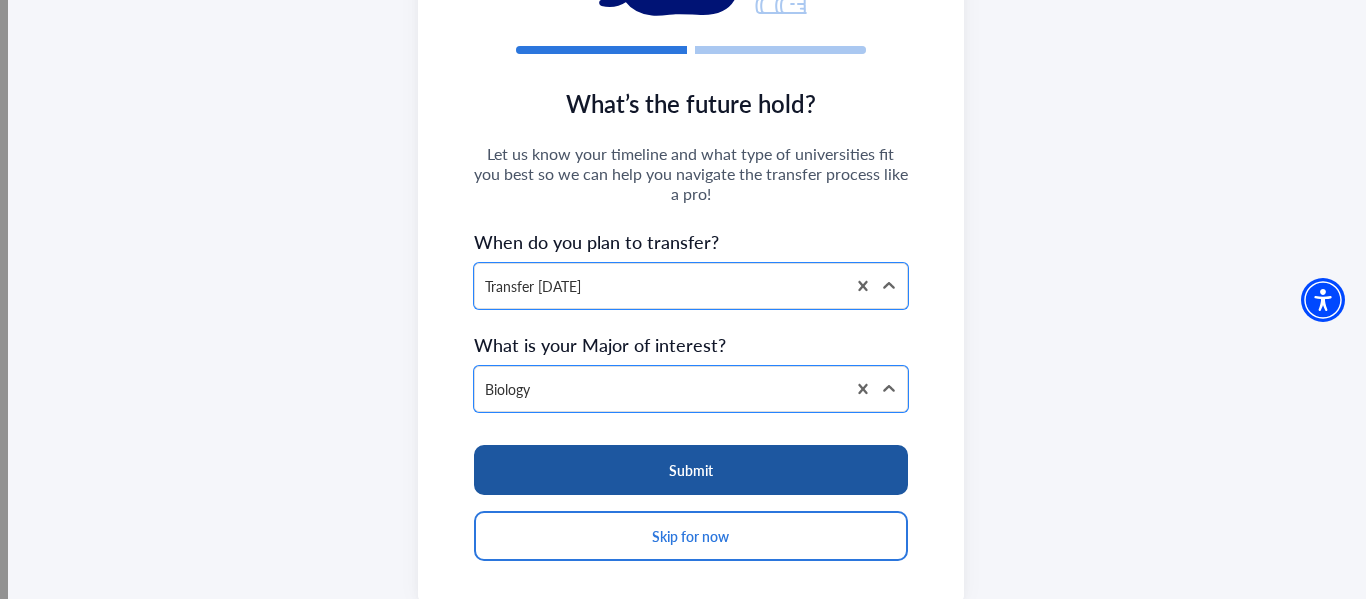 click on "Submit" at bounding box center (691, 470) 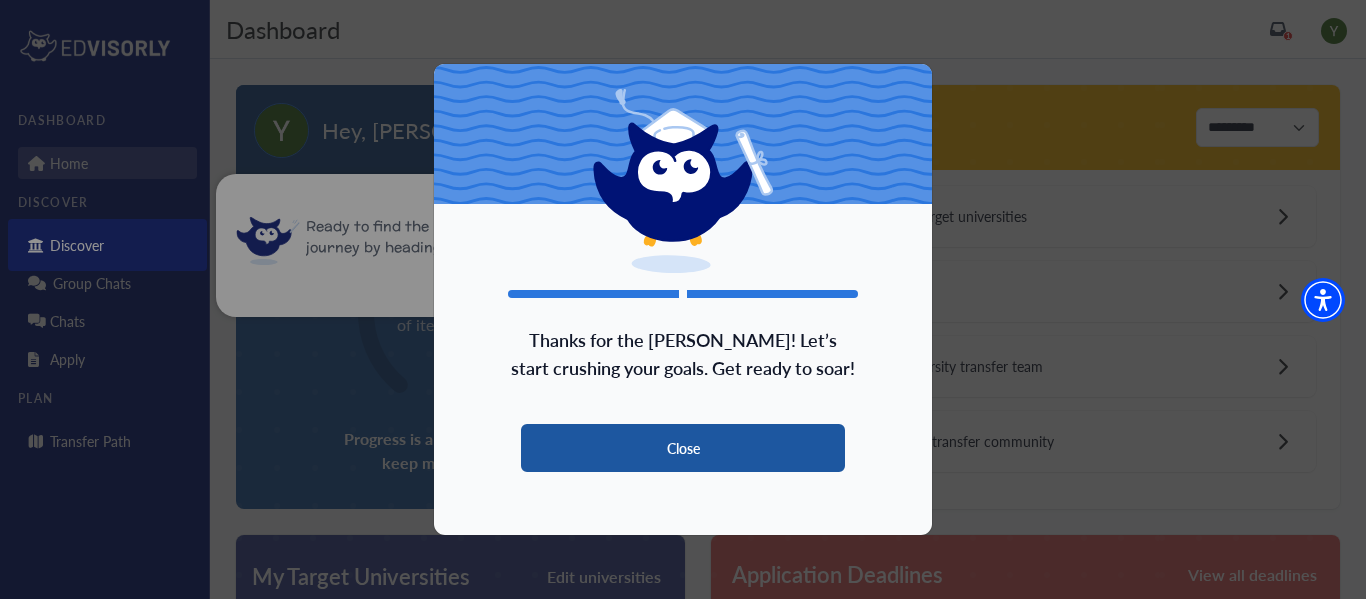 click on "Close" at bounding box center [683, 448] 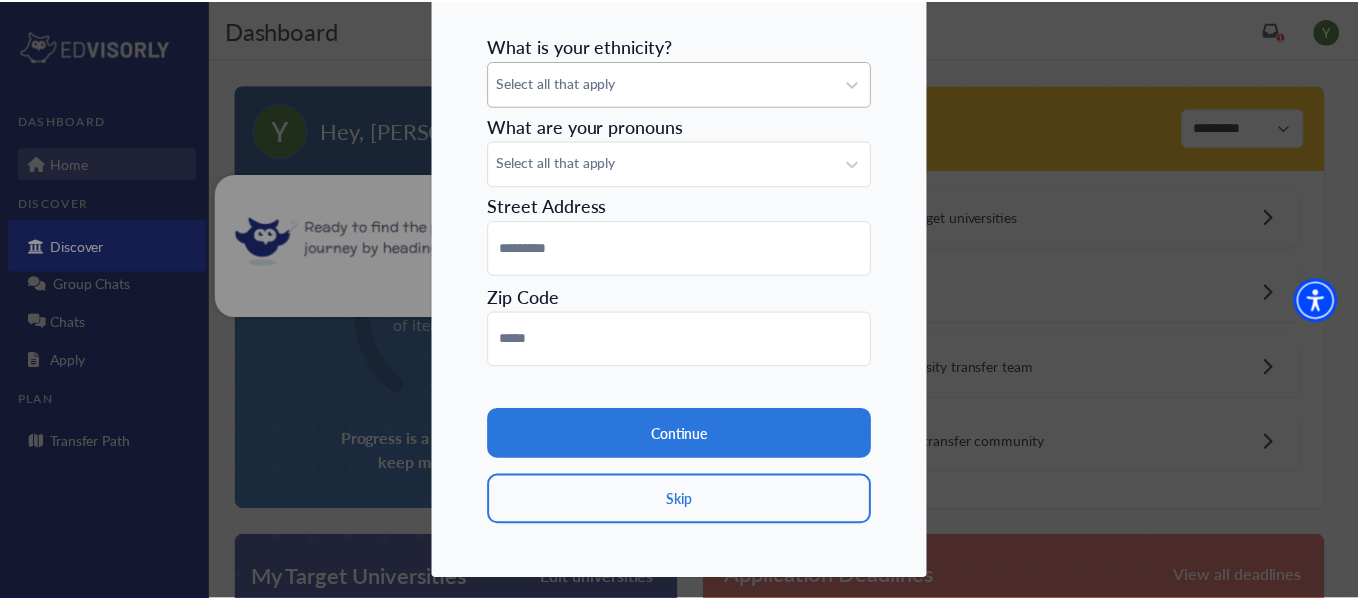 scroll, scrollTop: 290, scrollLeft: 0, axis: vertical 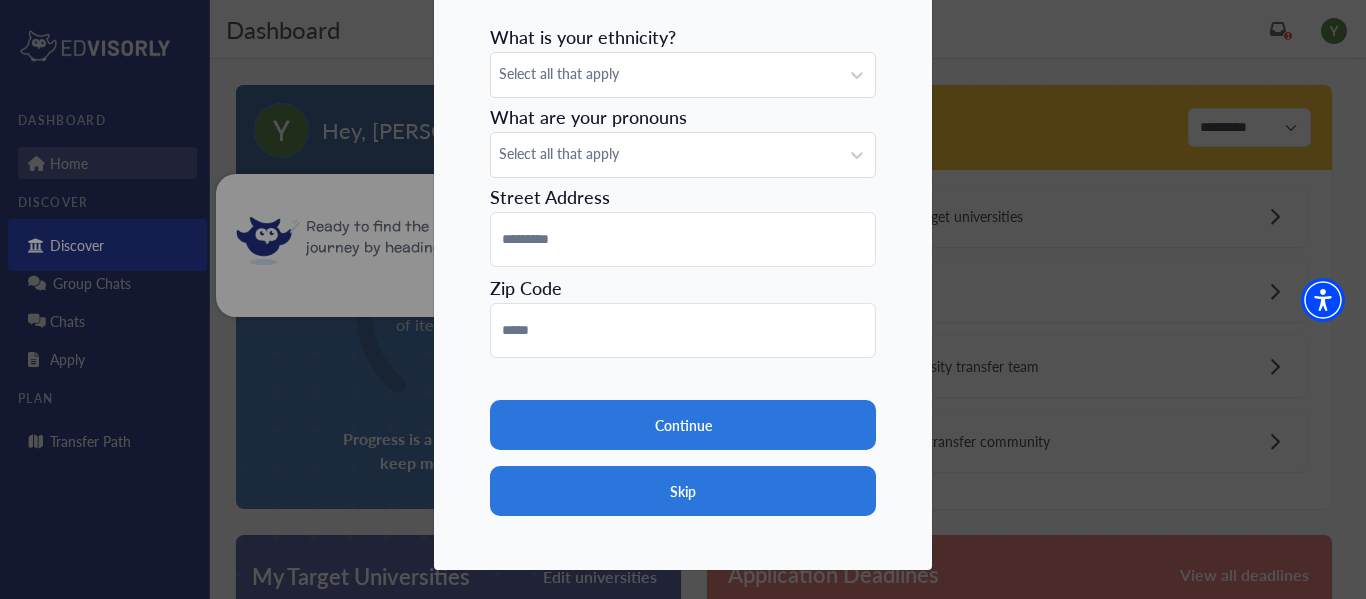click on "Skip" at bounding box center [683, 491] 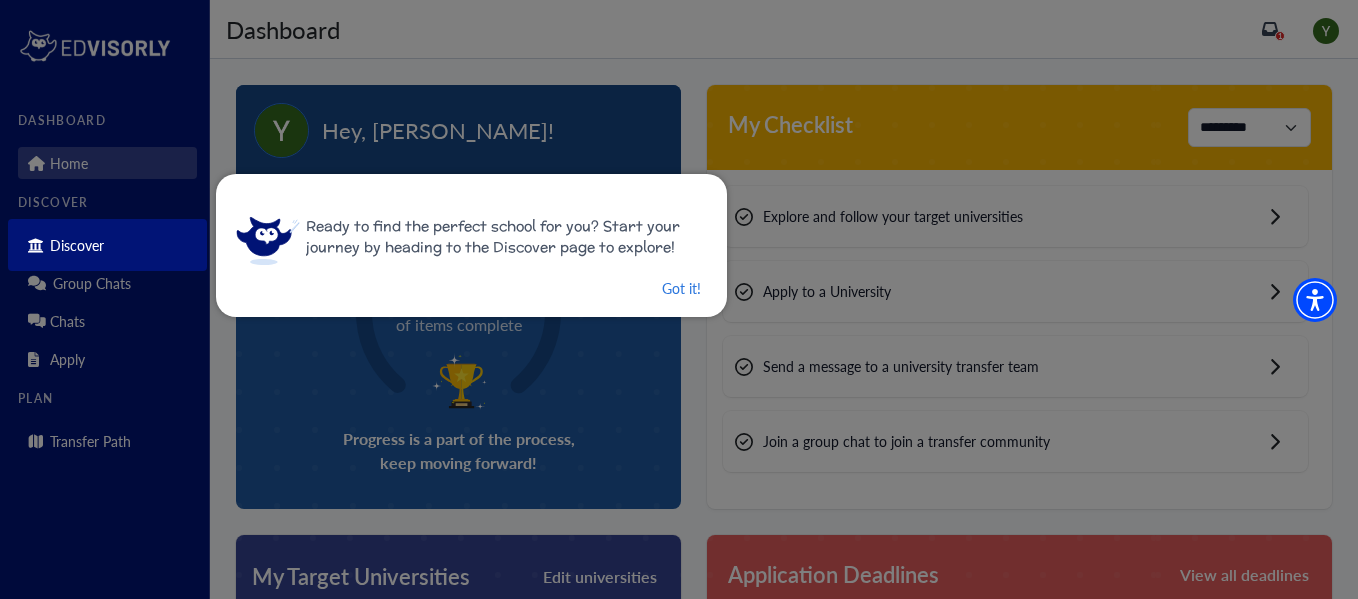 click at bounding box center (679, 299) 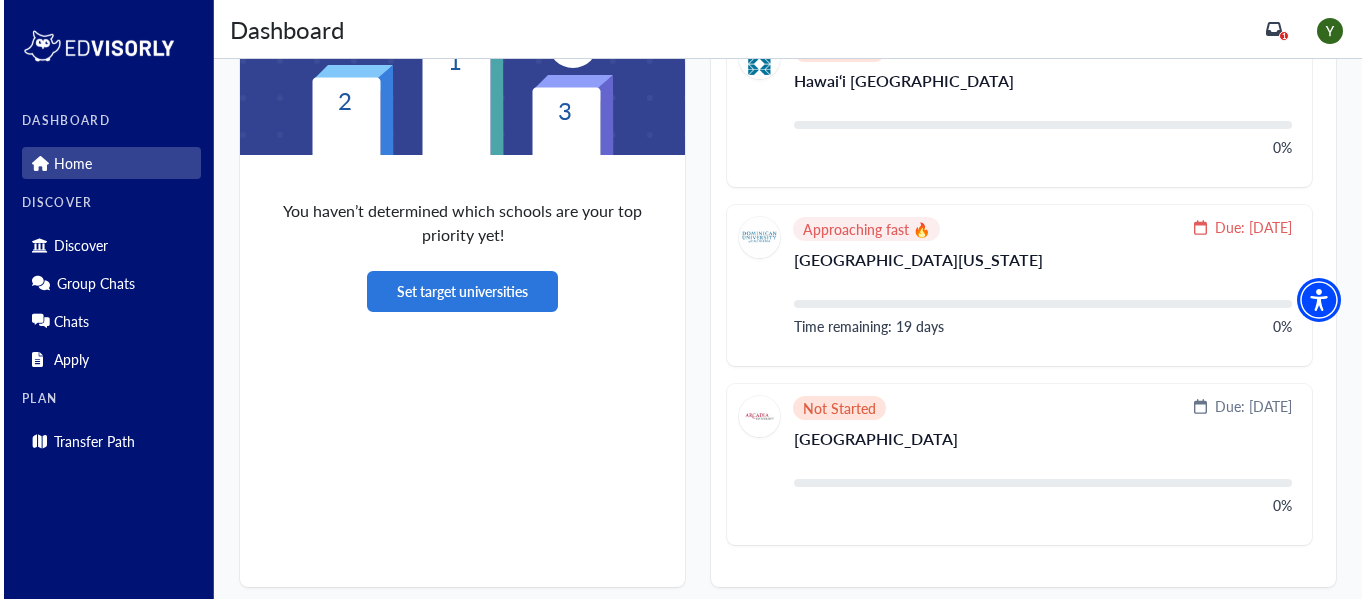 scroll, scrollTop: 663, scrollLeft: 0, axis: vertical 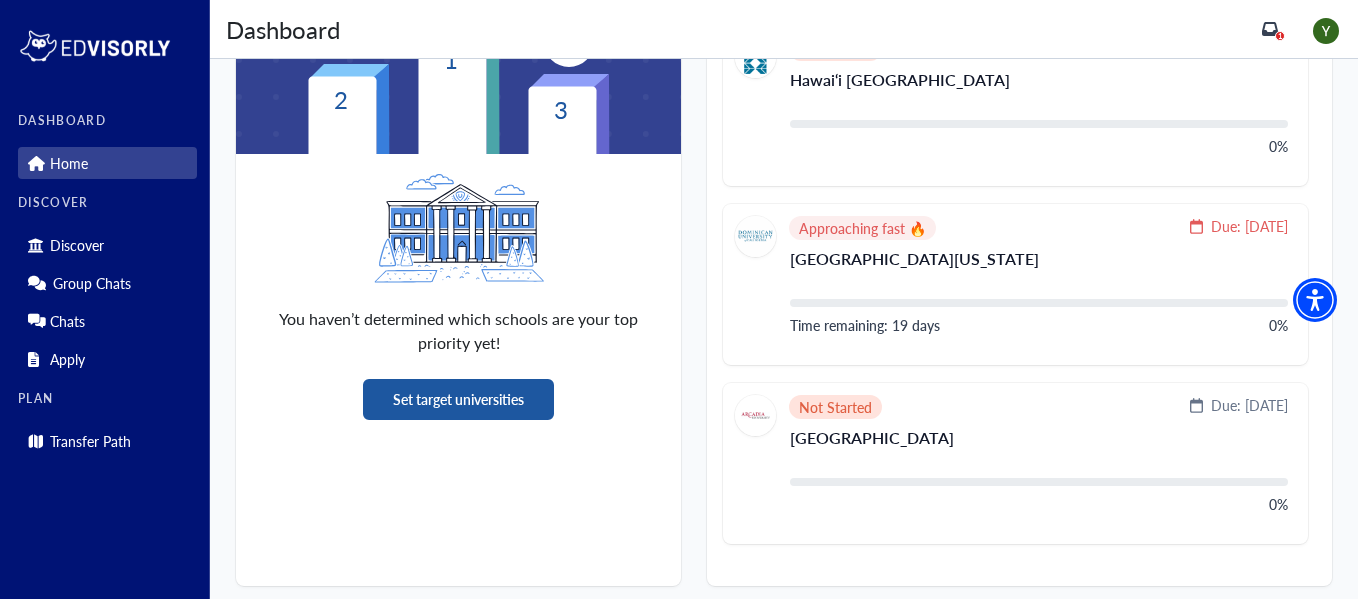 click on "Set target universities" at bounding box center [458, 399] 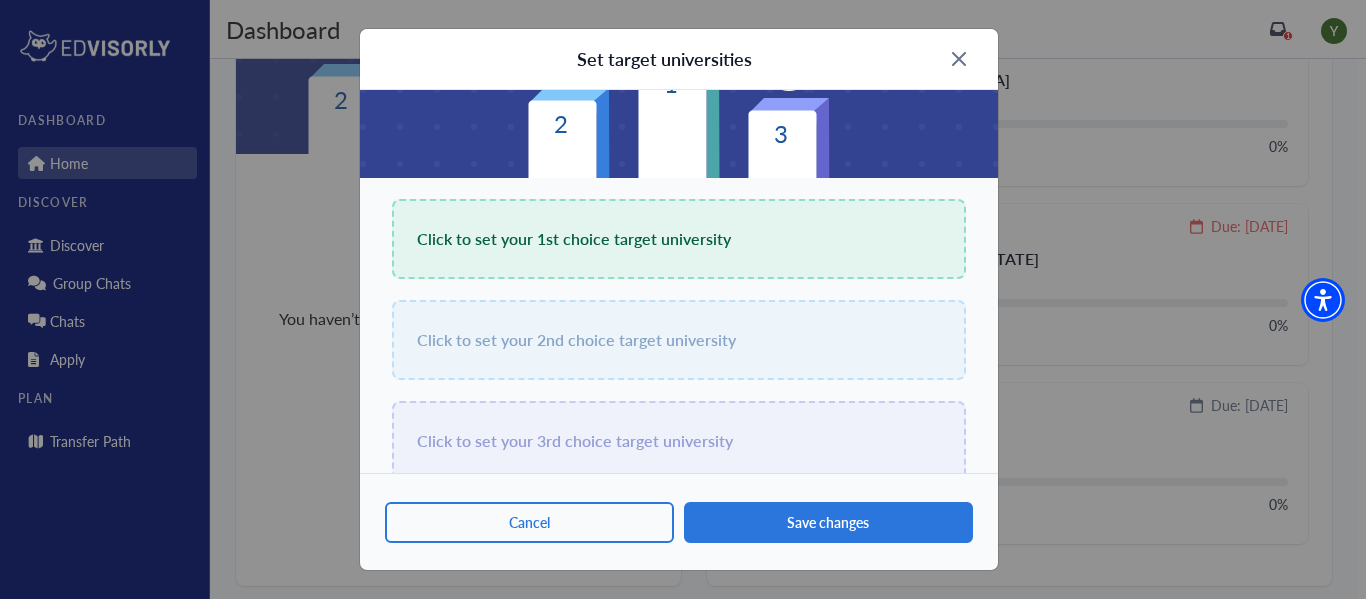 scroll, scrollTop: 254, scrollLeft: 0, axis: vertical 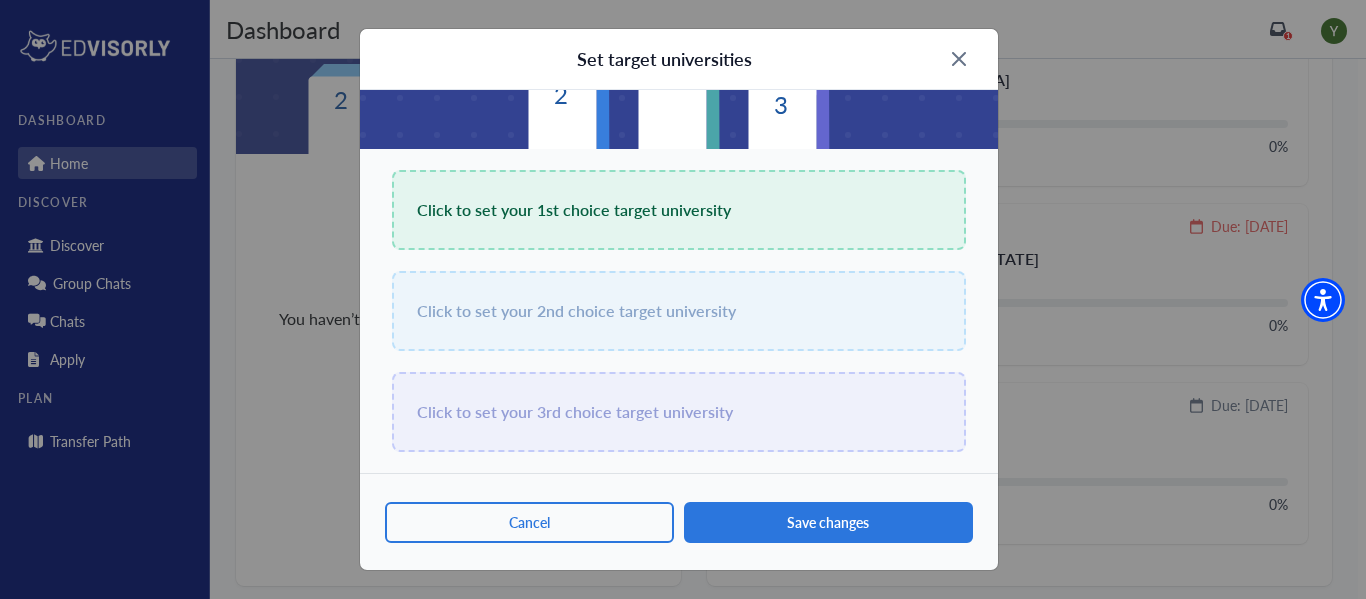 click on "Click to set your 1st choice target university" at bounding box center [679, 210] 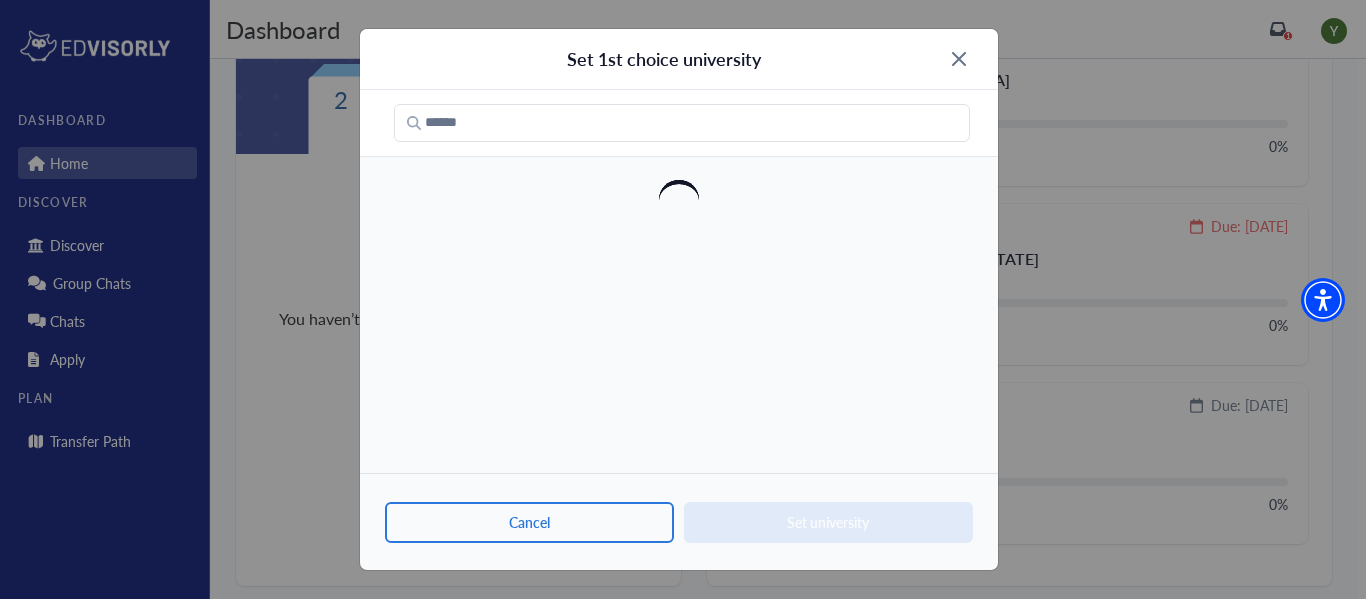 scroll, scrollTop: 0, scrollLeft: 0, axis: both 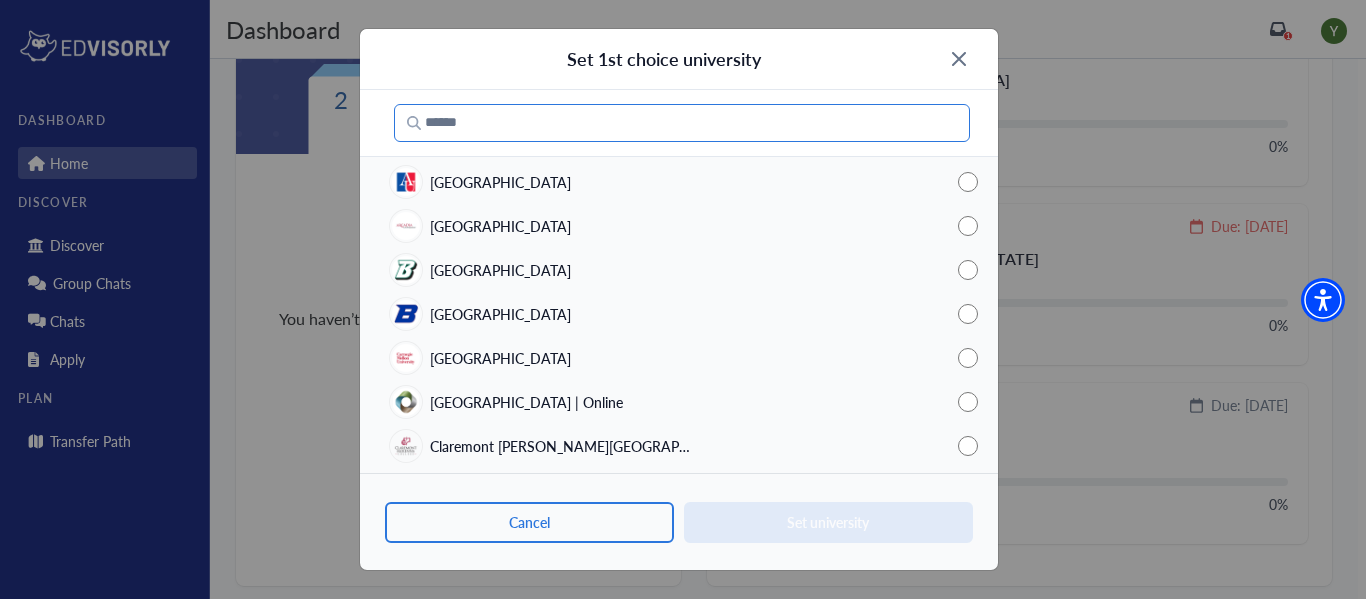 click at bounding box center (682, 123) 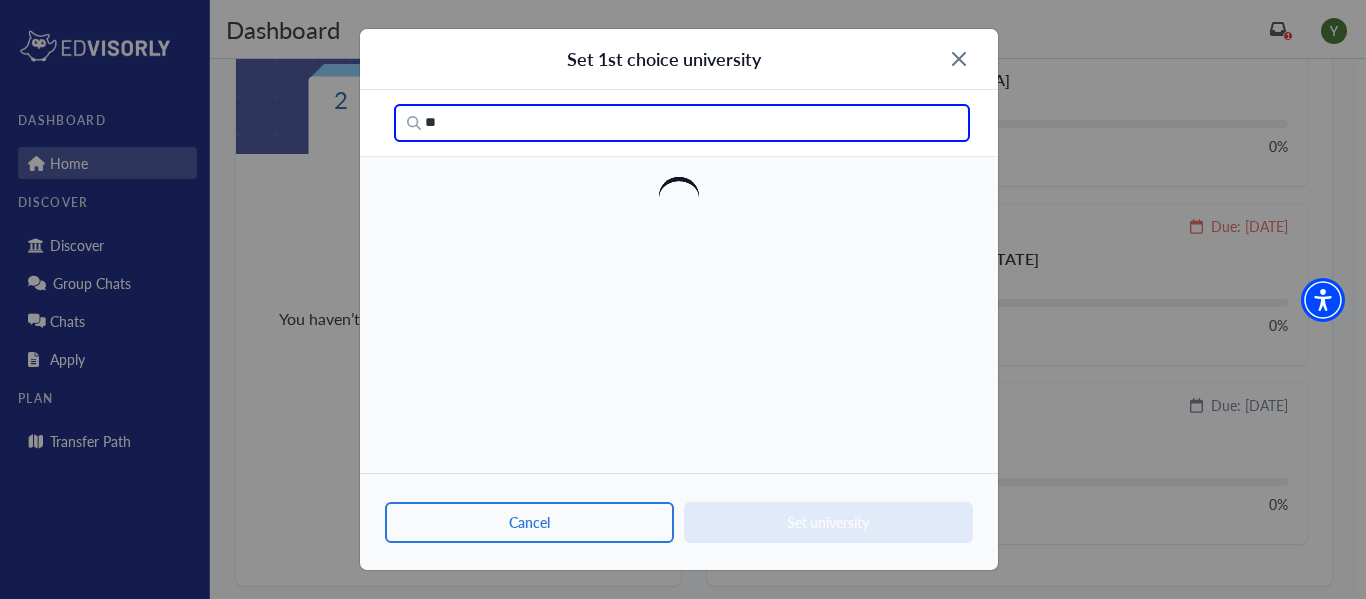 type on "*" 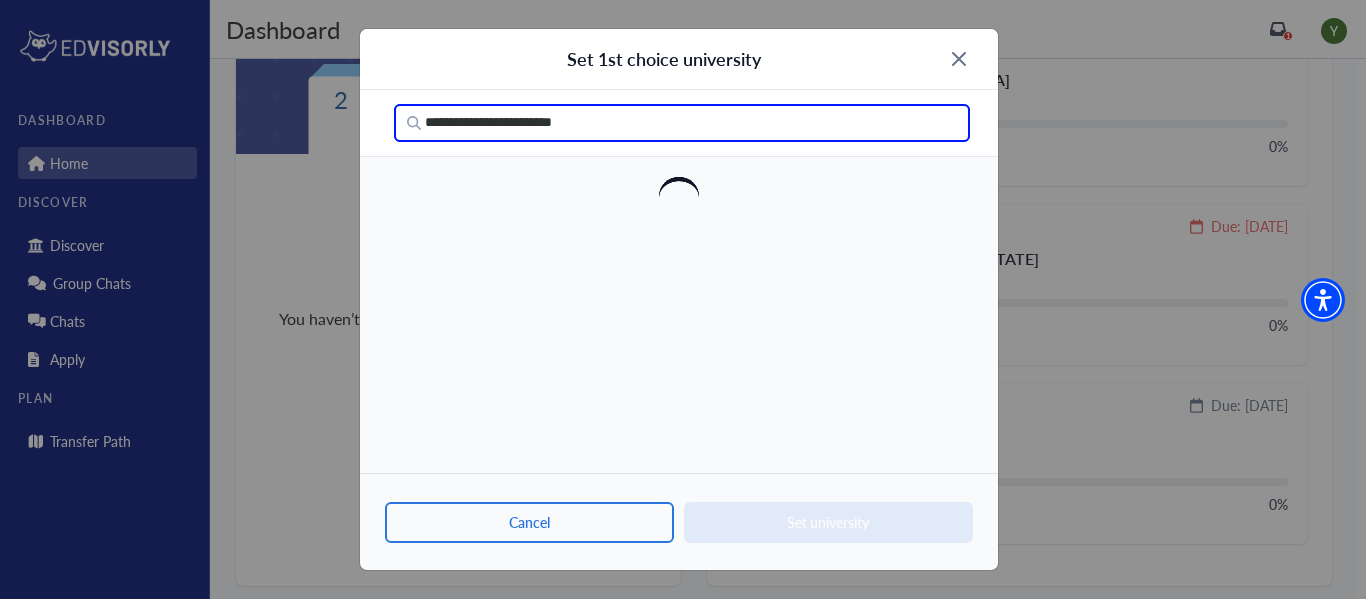type on "**********" 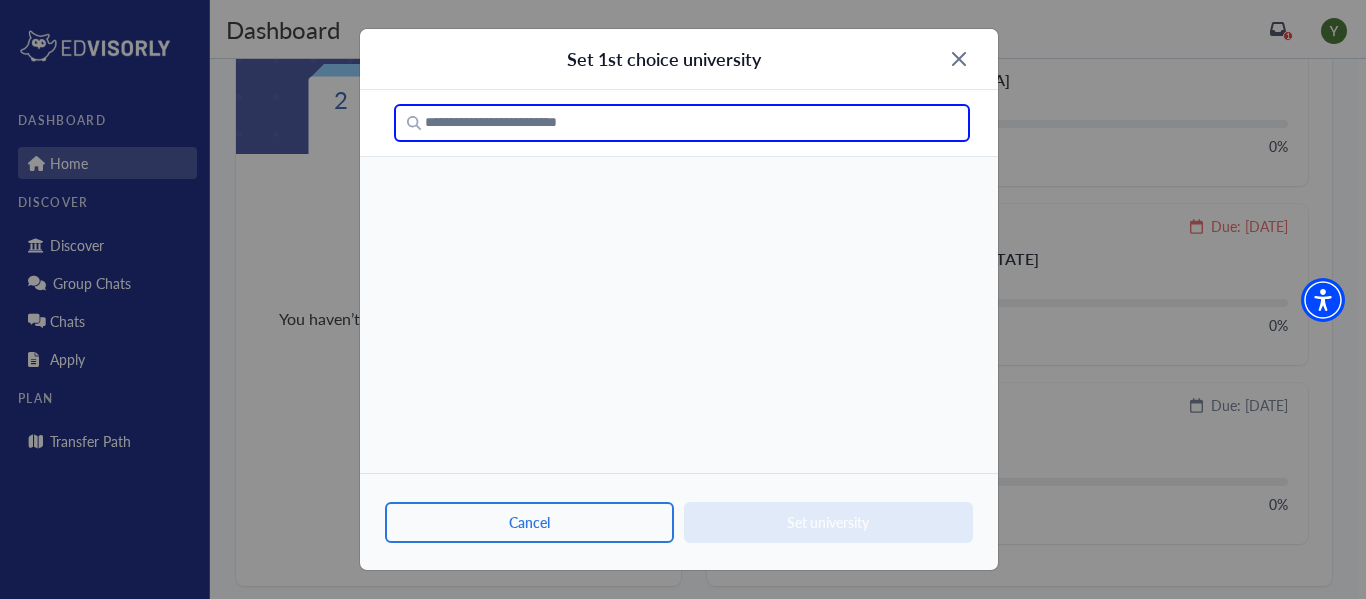 click at bounding box center (959, 59) 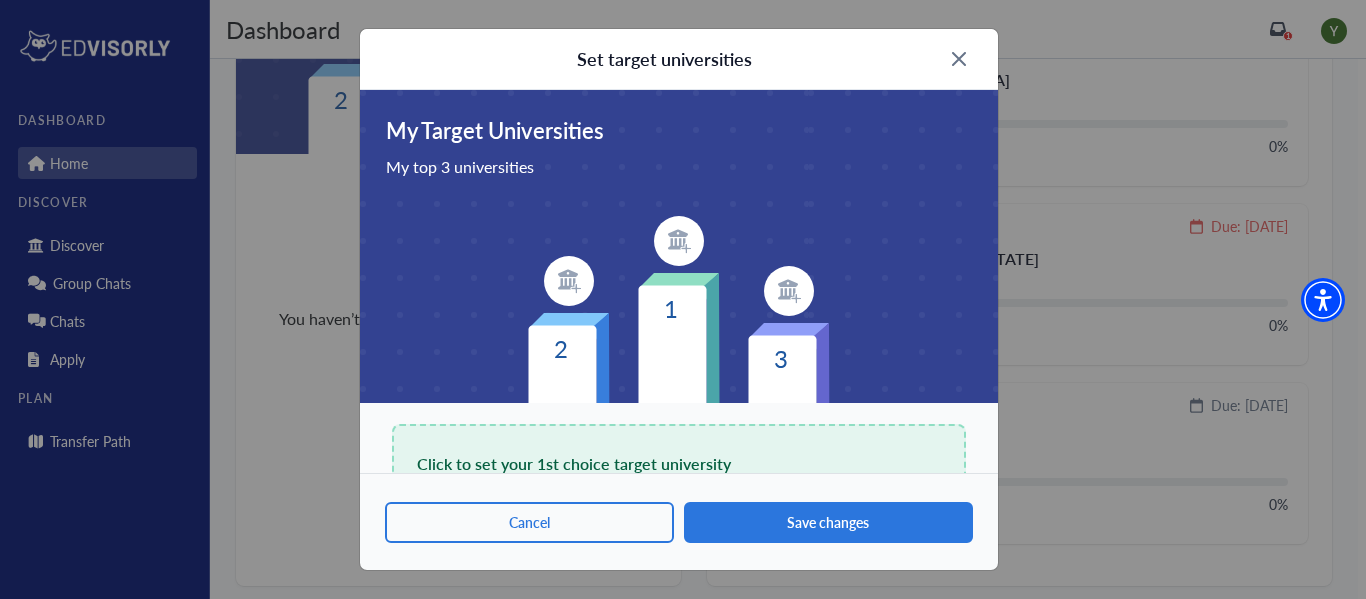 click on "Click to set your 1st choice target university" at bounding box center [574, 464] 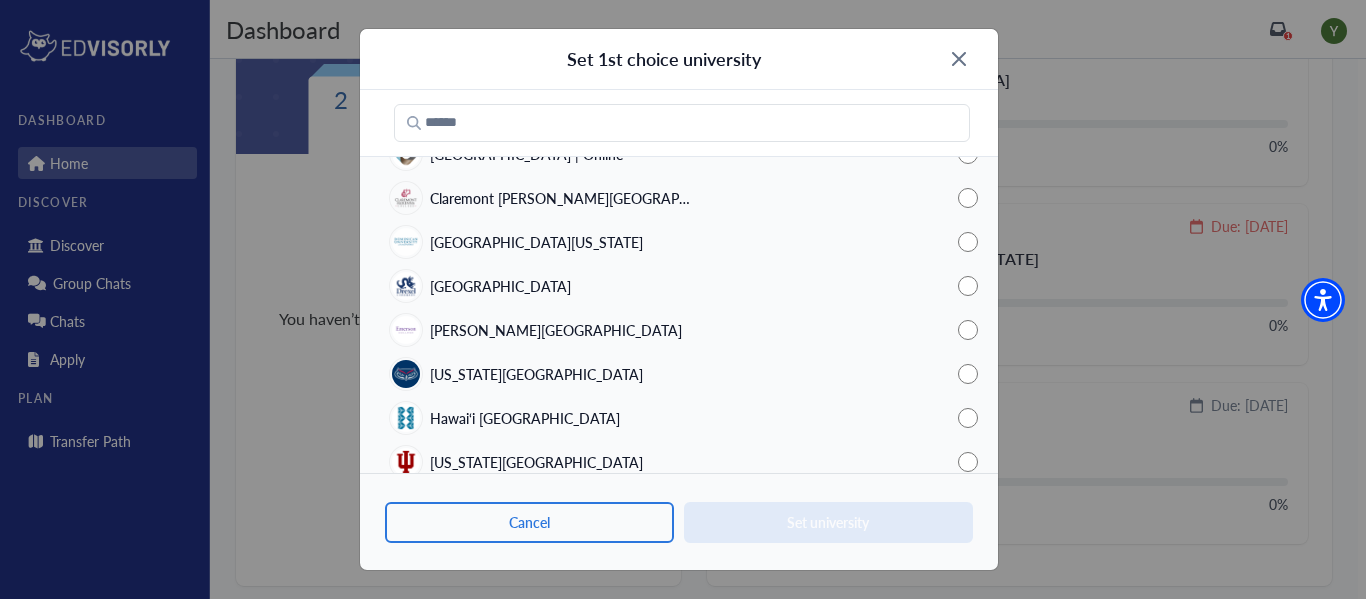 scroll, scrollTop: 249, scrollLeft: 0, axis: vertical 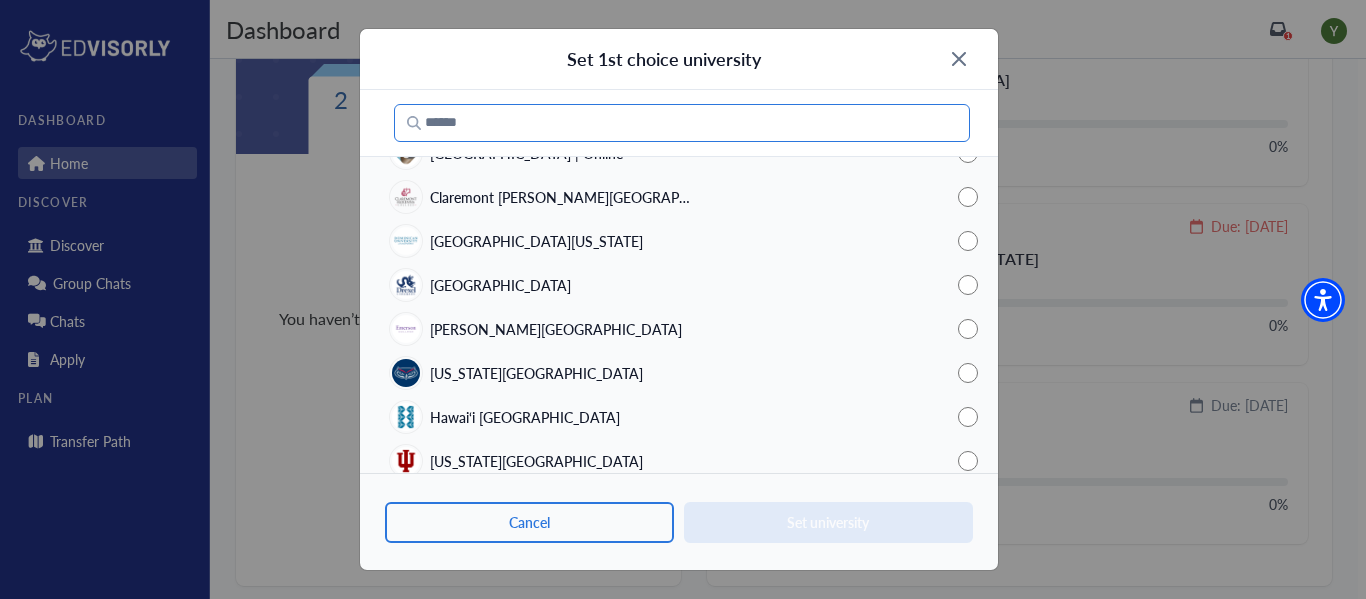 click at bounding box center (682, 123) 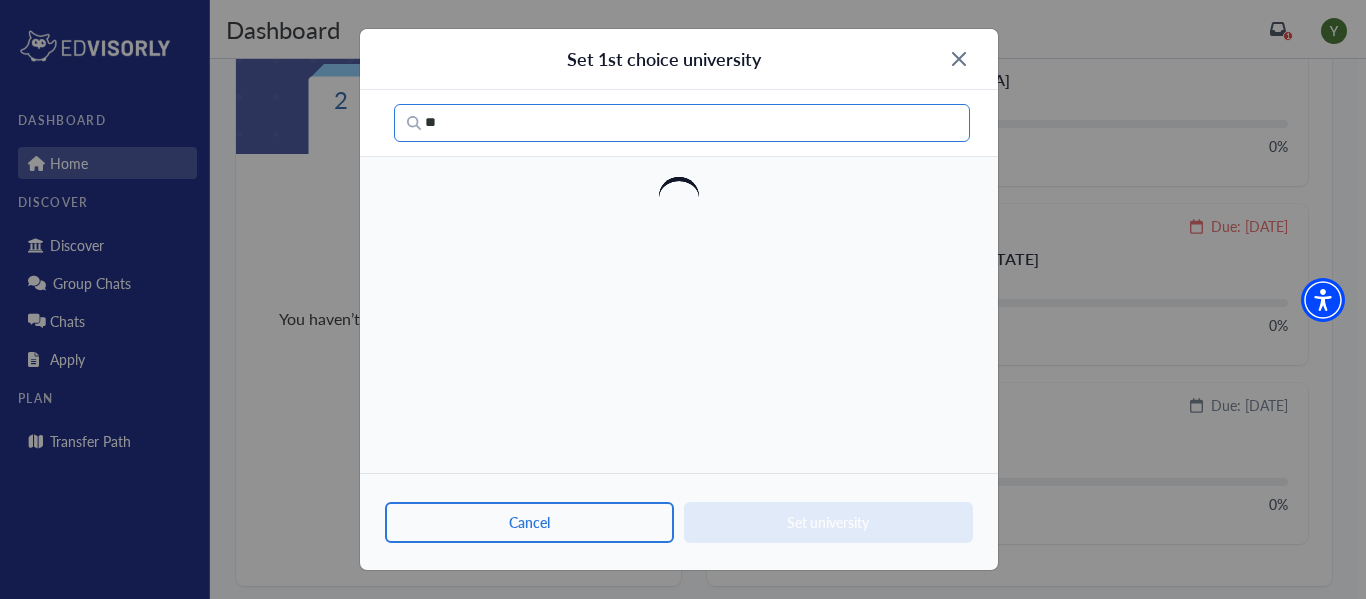 type on "*" 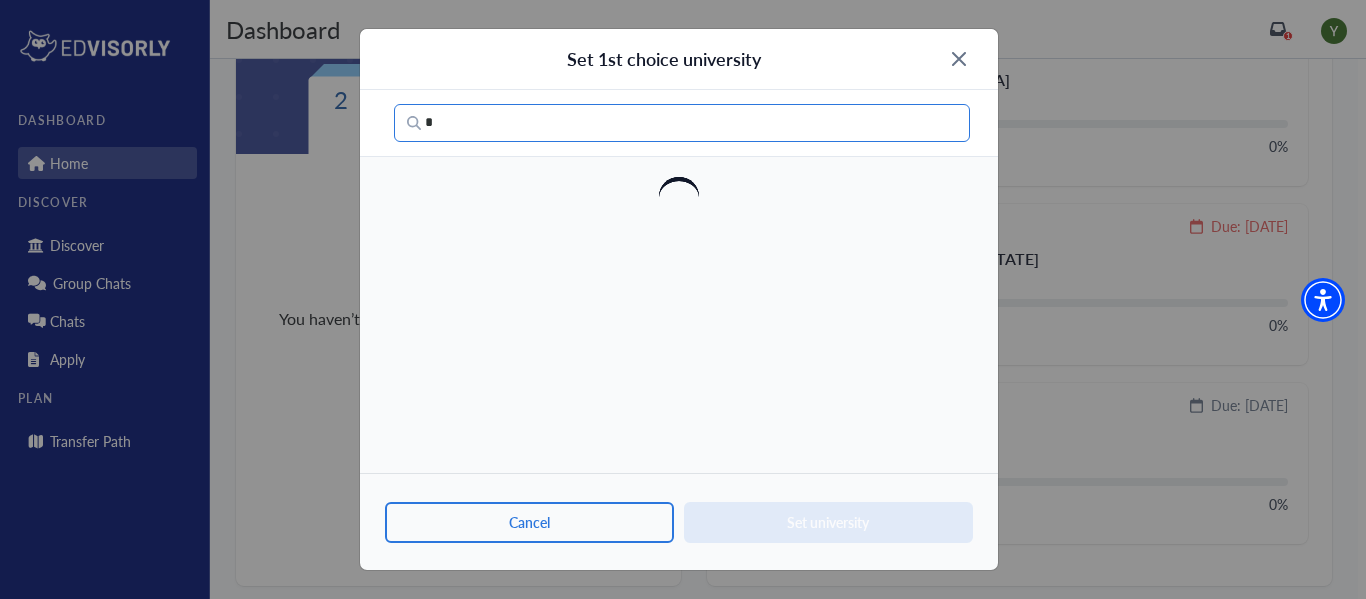 type 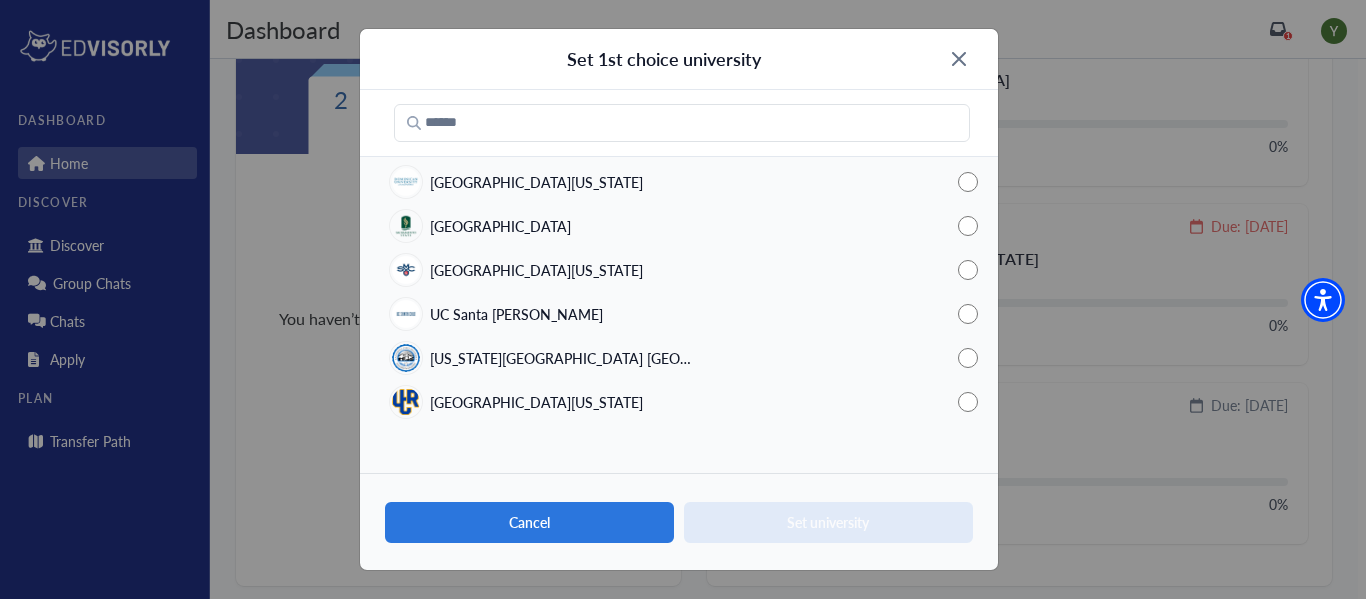 click on "Cancel" at bounding box center (529, 522) 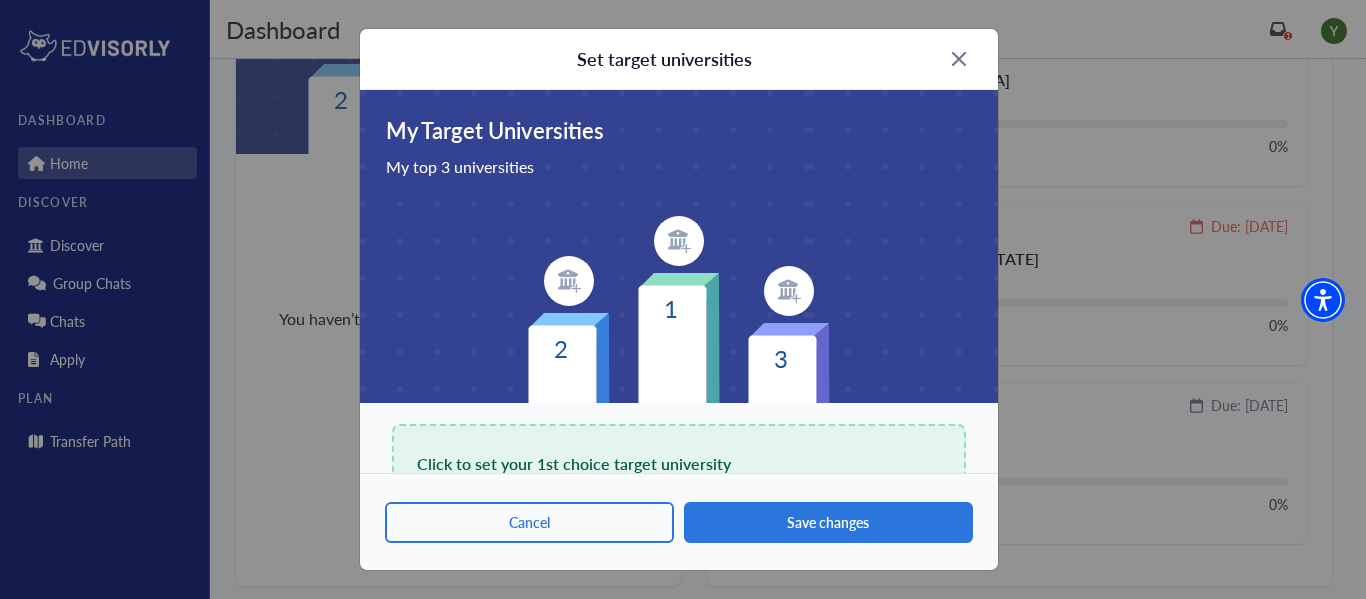 click on "Click to set your 1st choice target university" at bounding box center [679, 464] 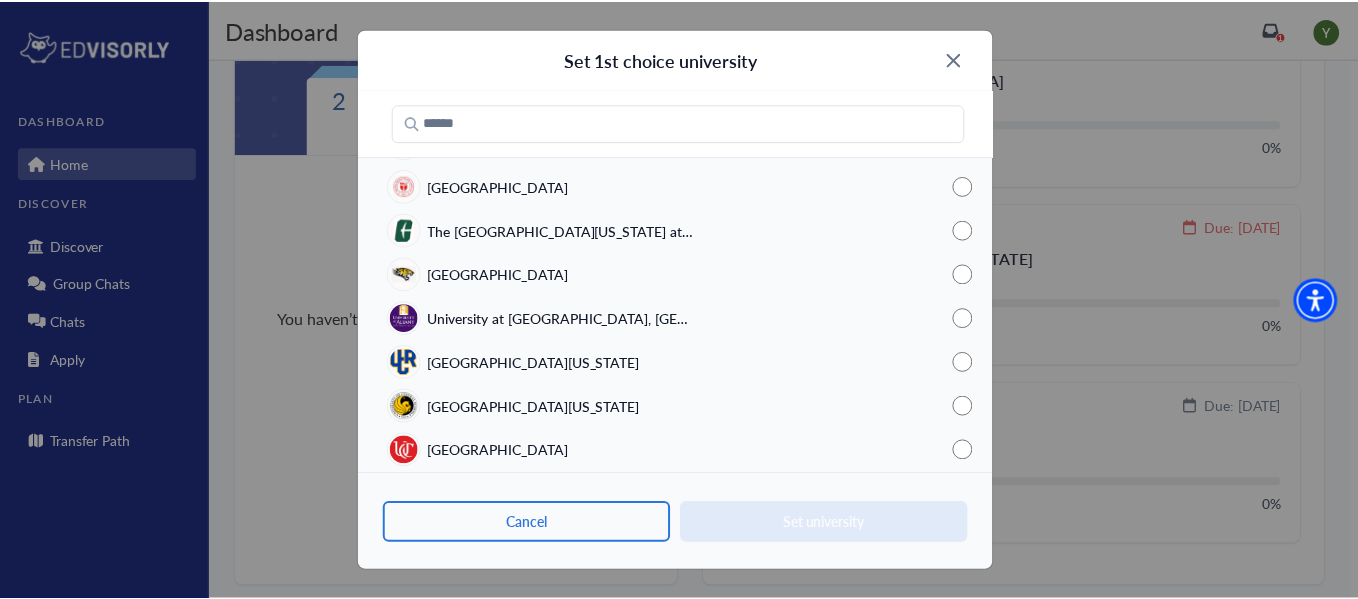 scroll, scrollTop: 2735, scrollLeft: 0, axis: vertical 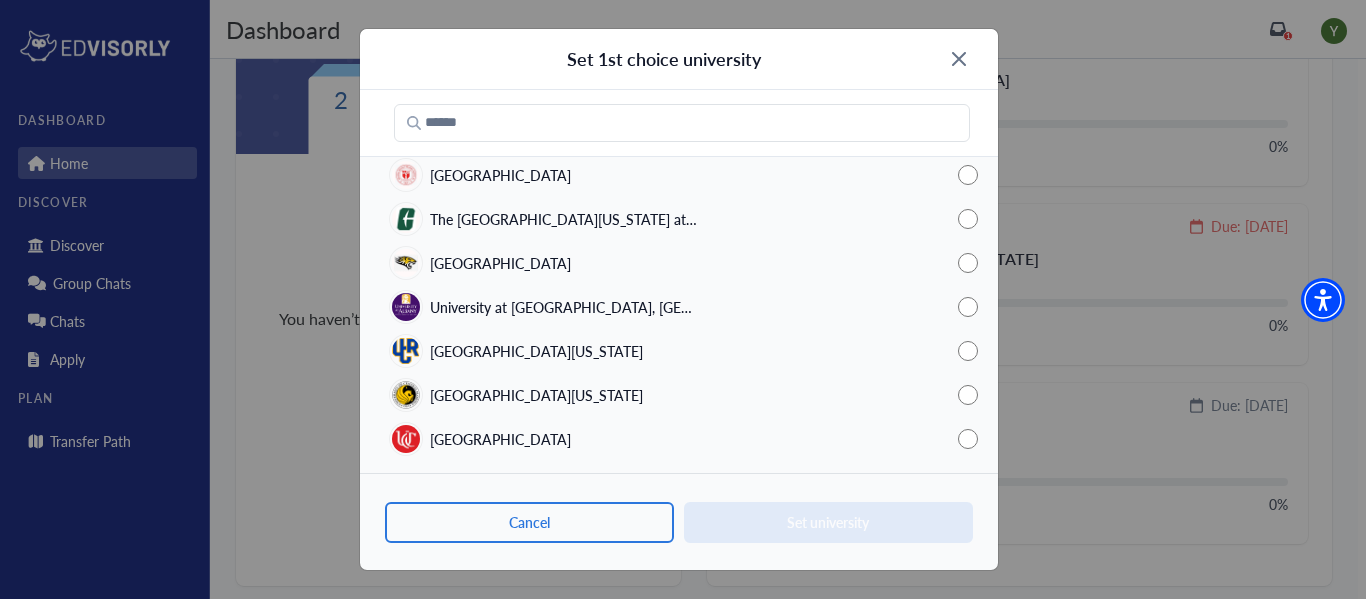 click at bounding box center [959, 59] 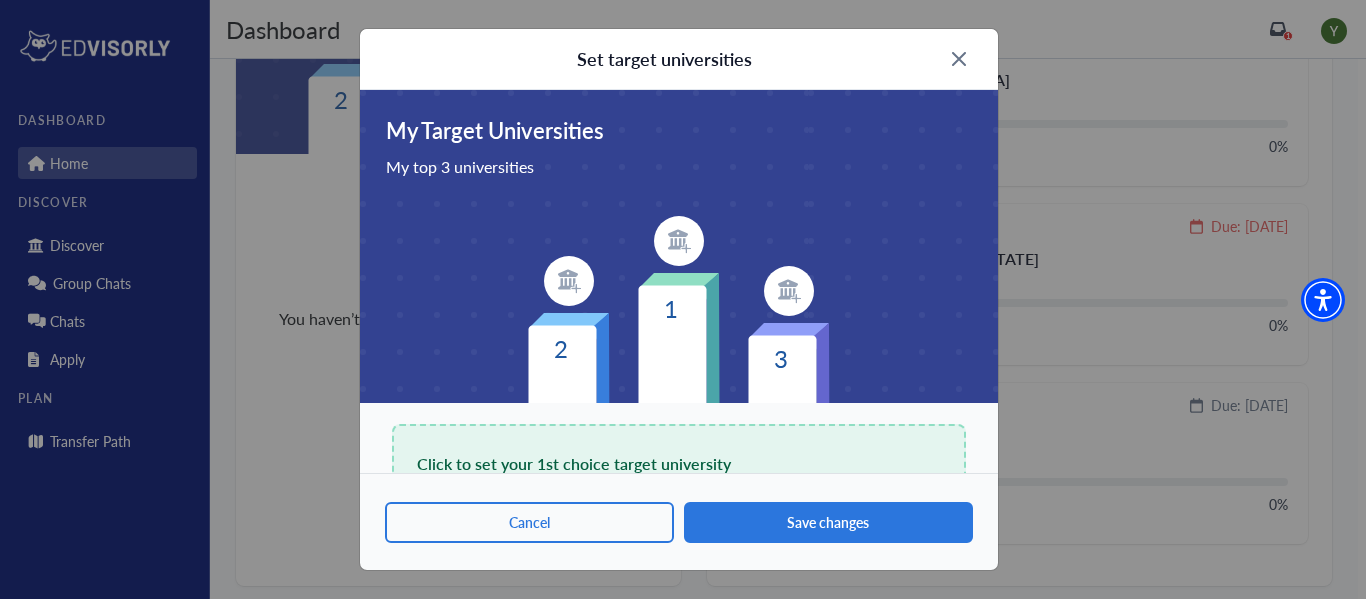 click on "Set target universities" at bounding box center [679, 59] 